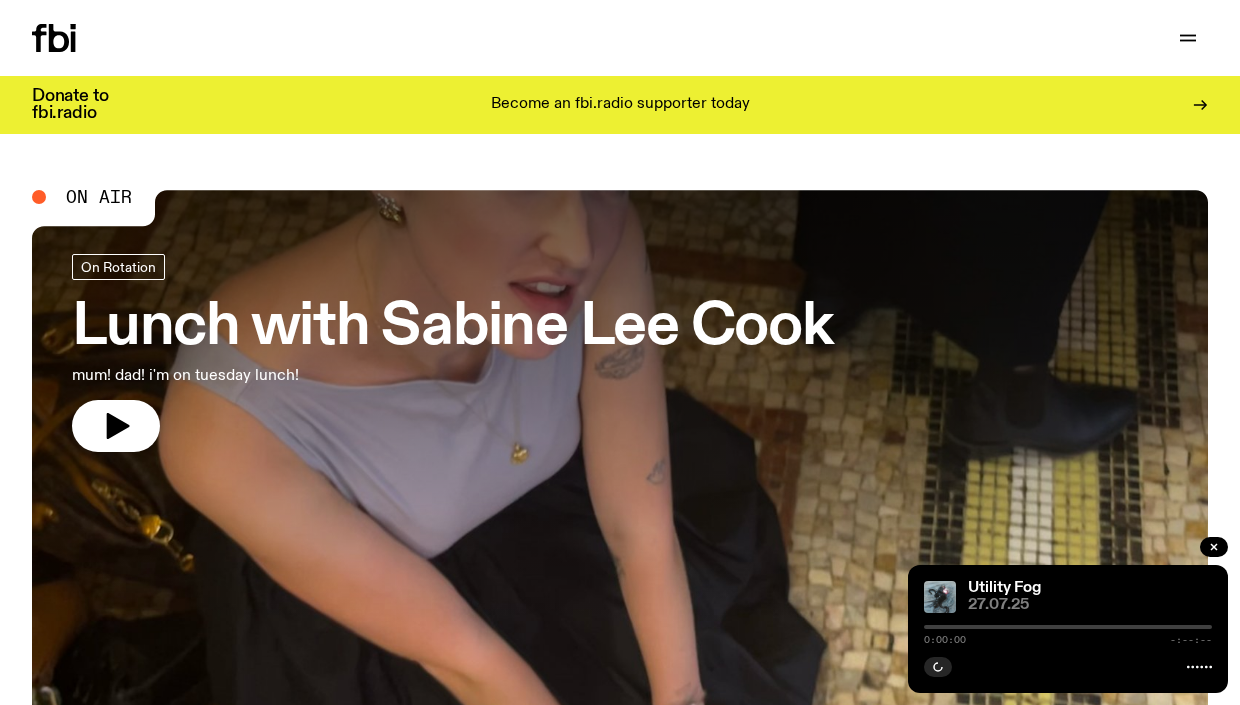 scroll, scrollTop: 0, scrollLeft: 0, axis: both 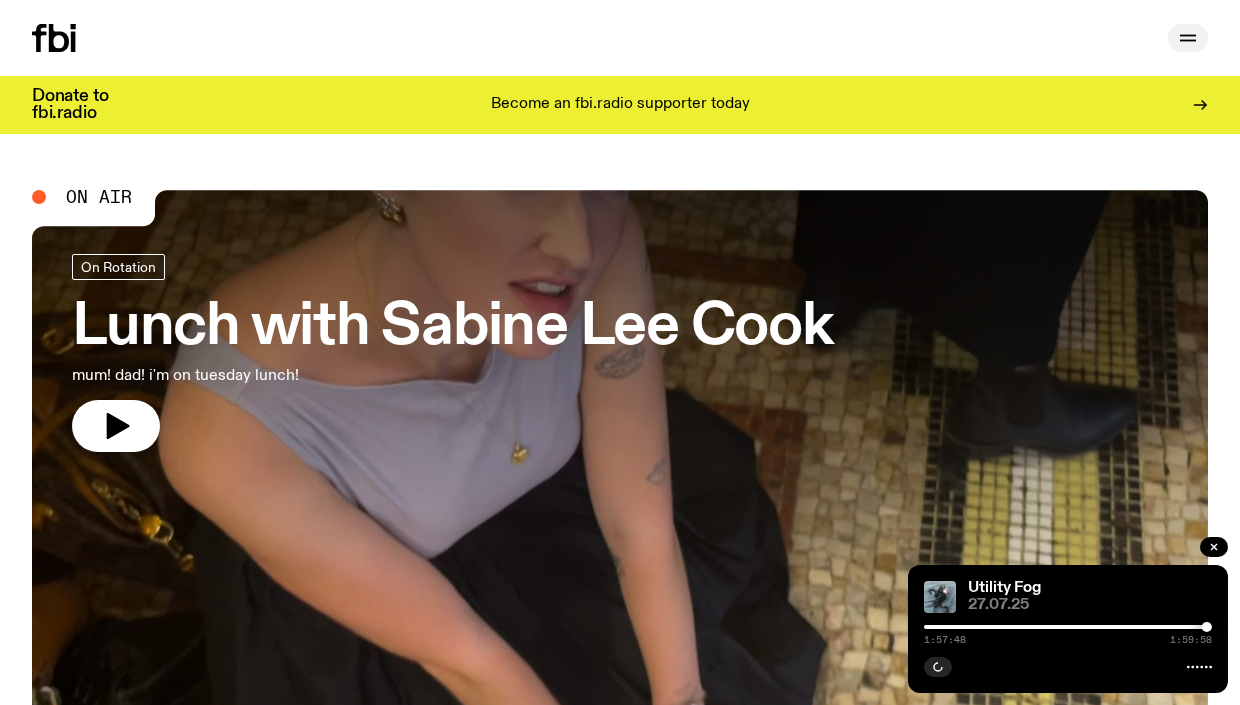 click 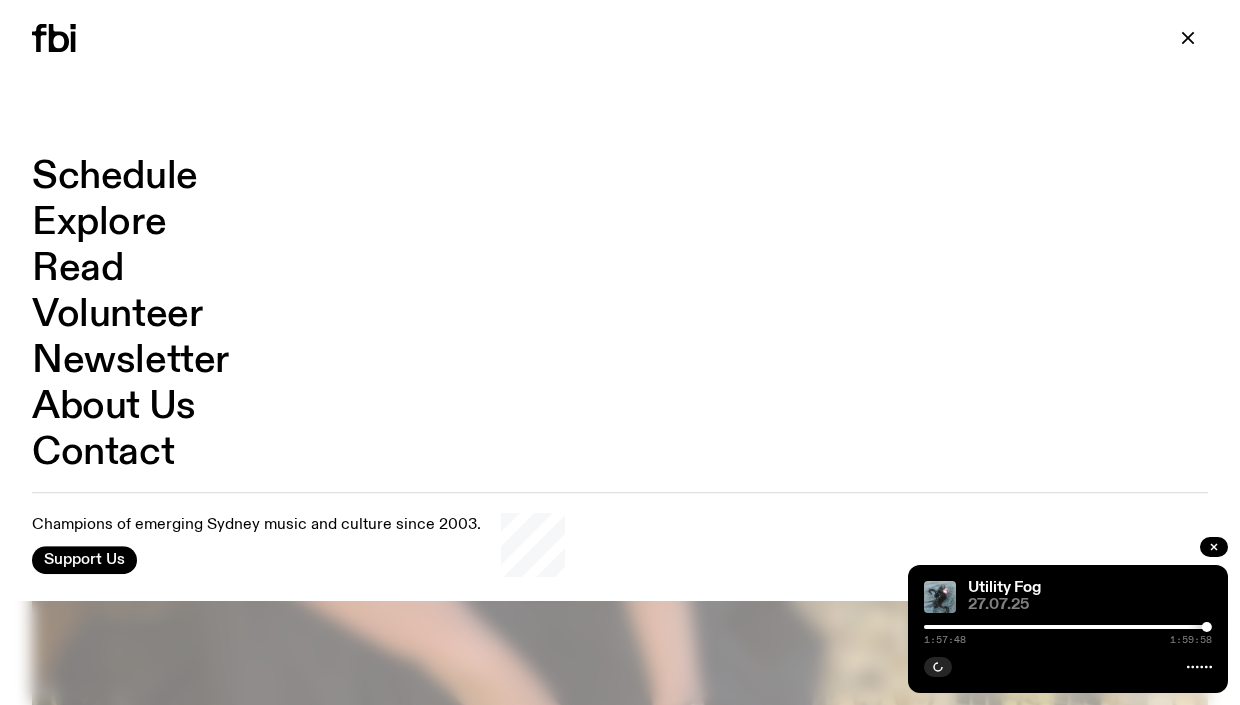 click on "Schedule" at bounding box center (115, 177) 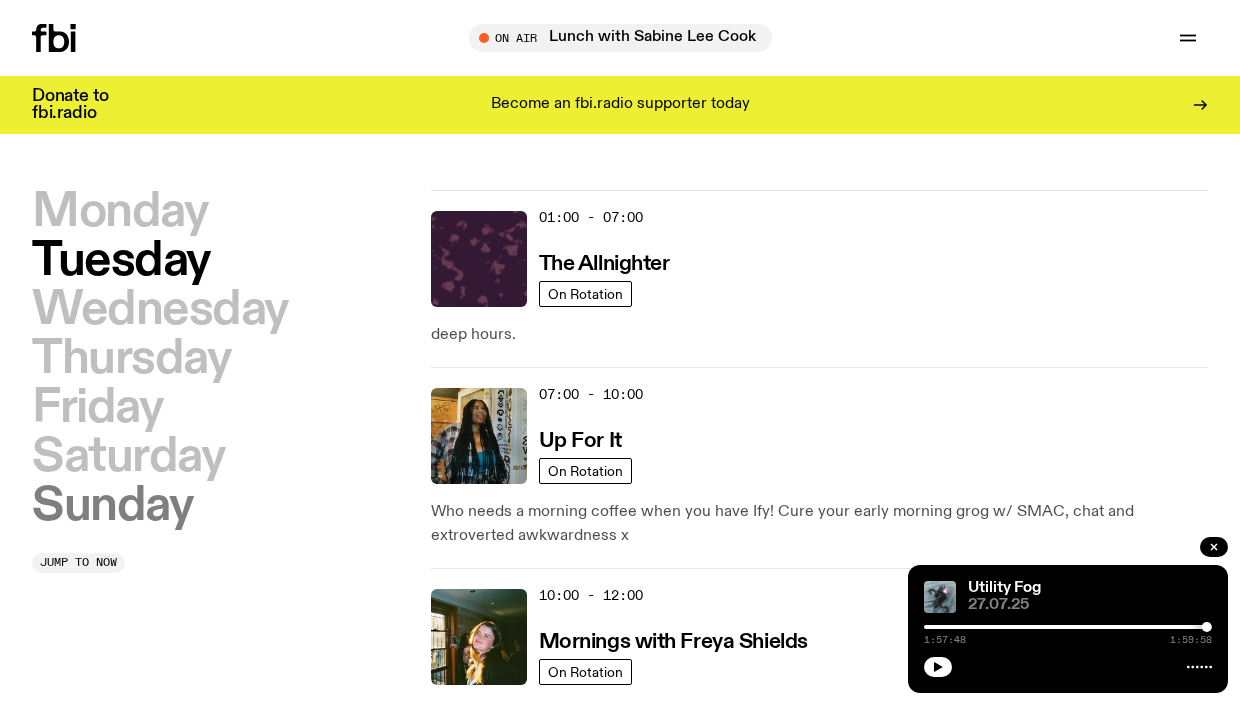click on "Sunday" at bounding box center (112, 506) 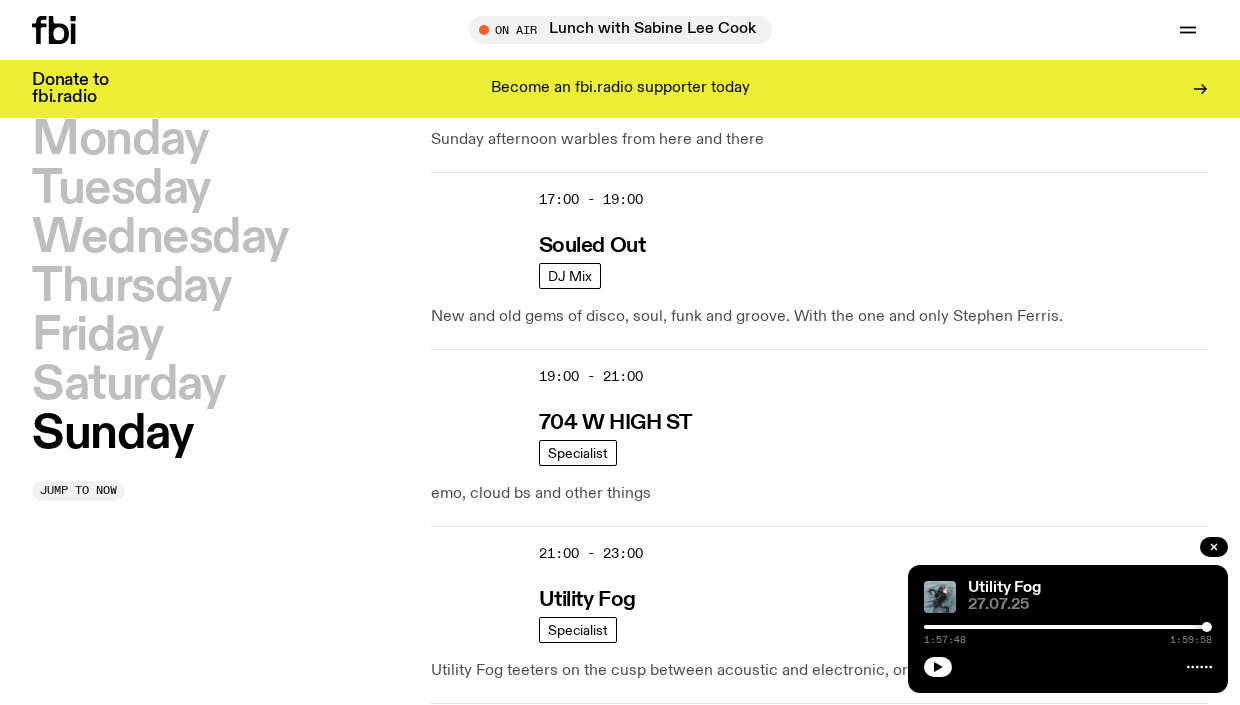 scroll, scrollTop: 1678, scrollLeft: 0, axis: vertical 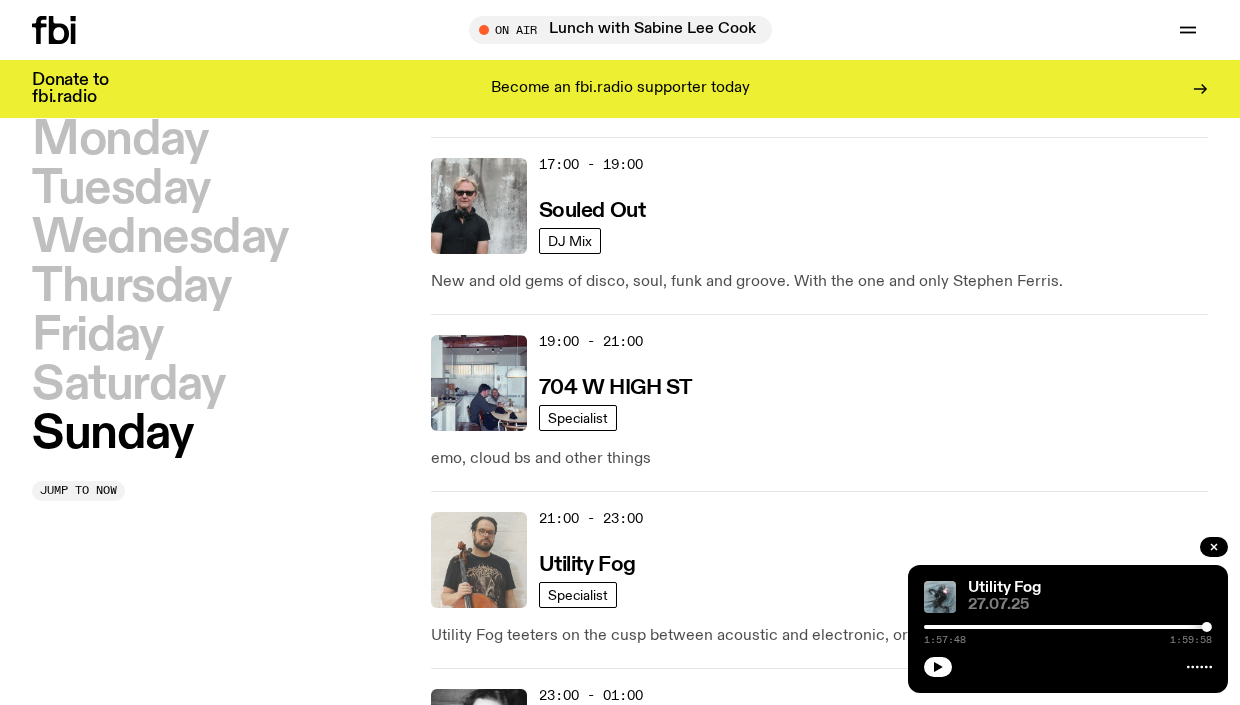 click 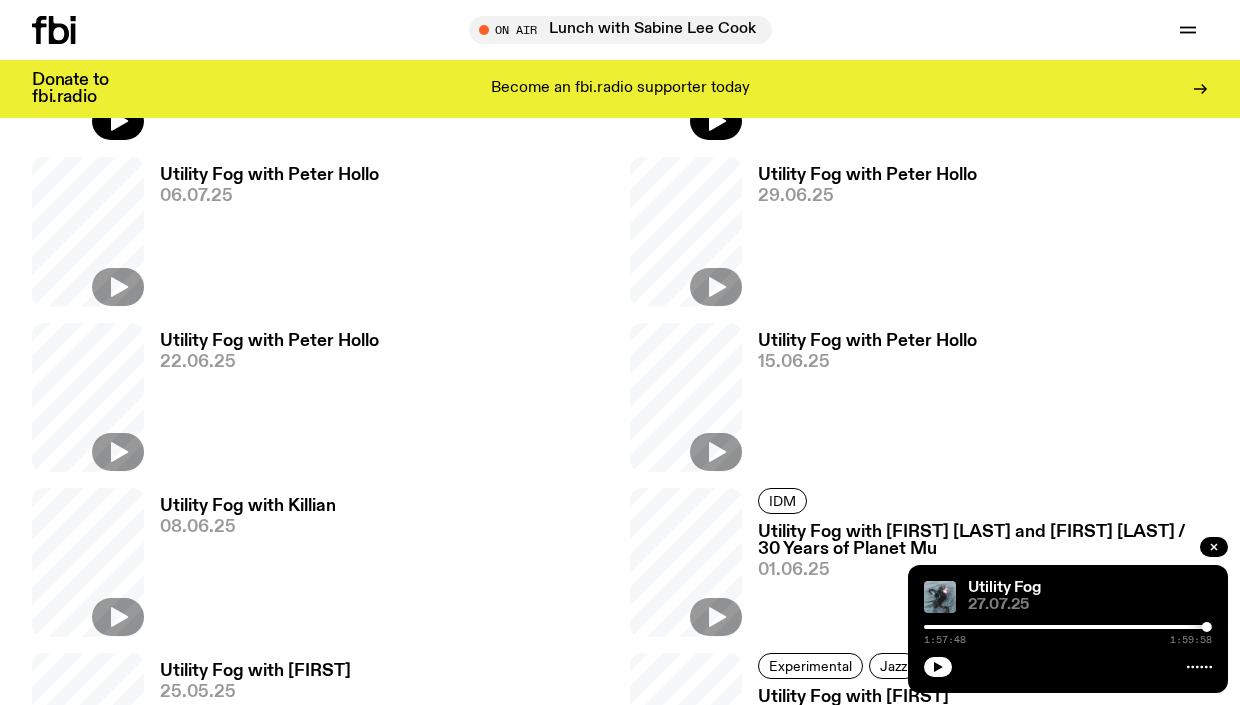 scroll, scrollTop: 954, scrollLeft: 0, axis: vertical 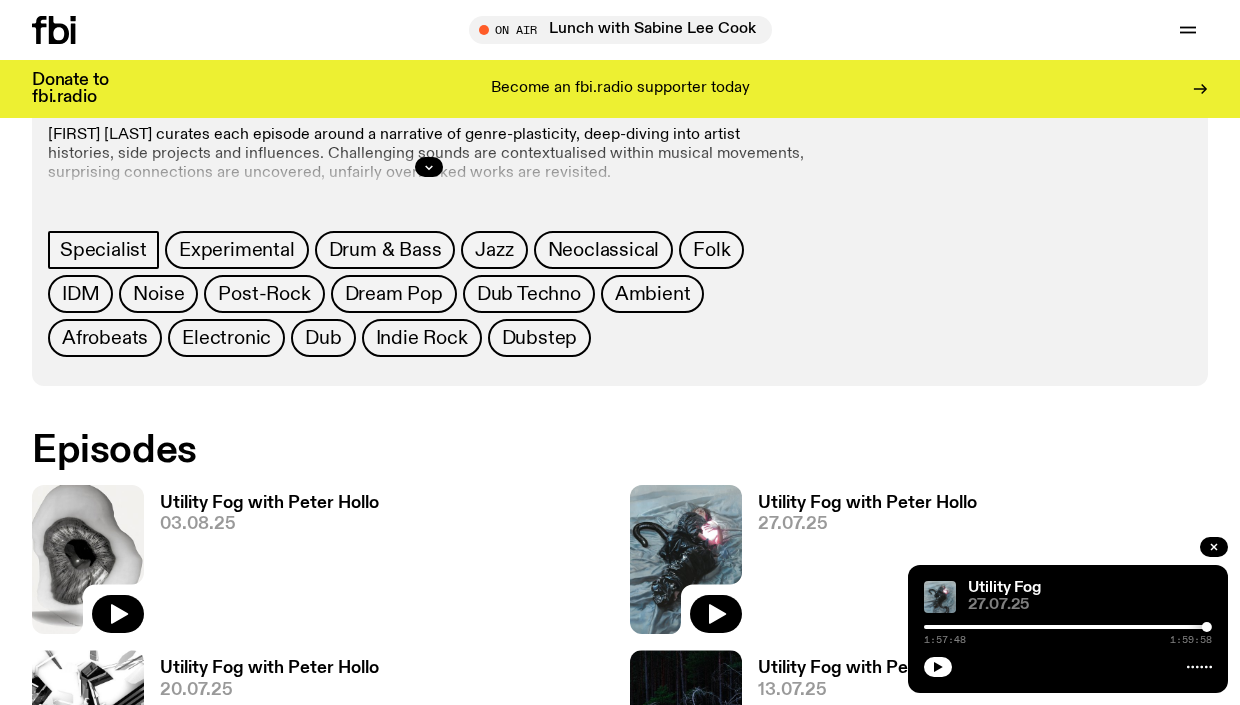 click 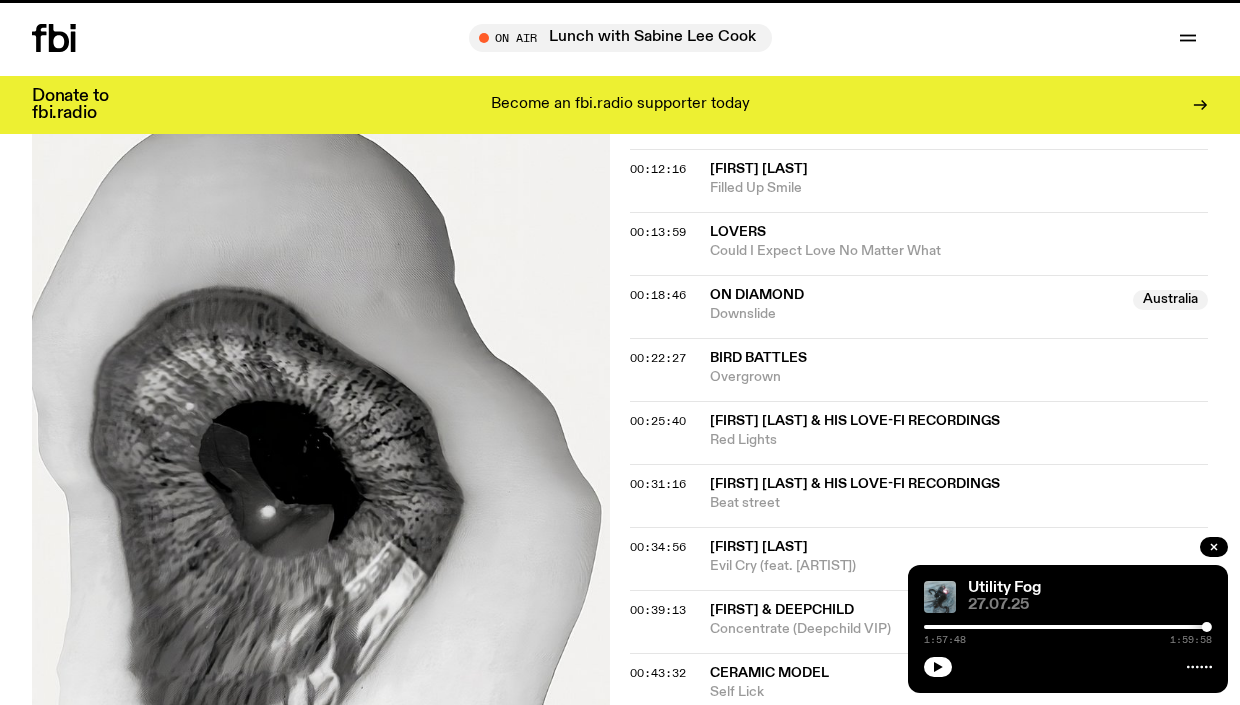 scroll, scrollTop: 0, scrollLeft: 0, axis: both 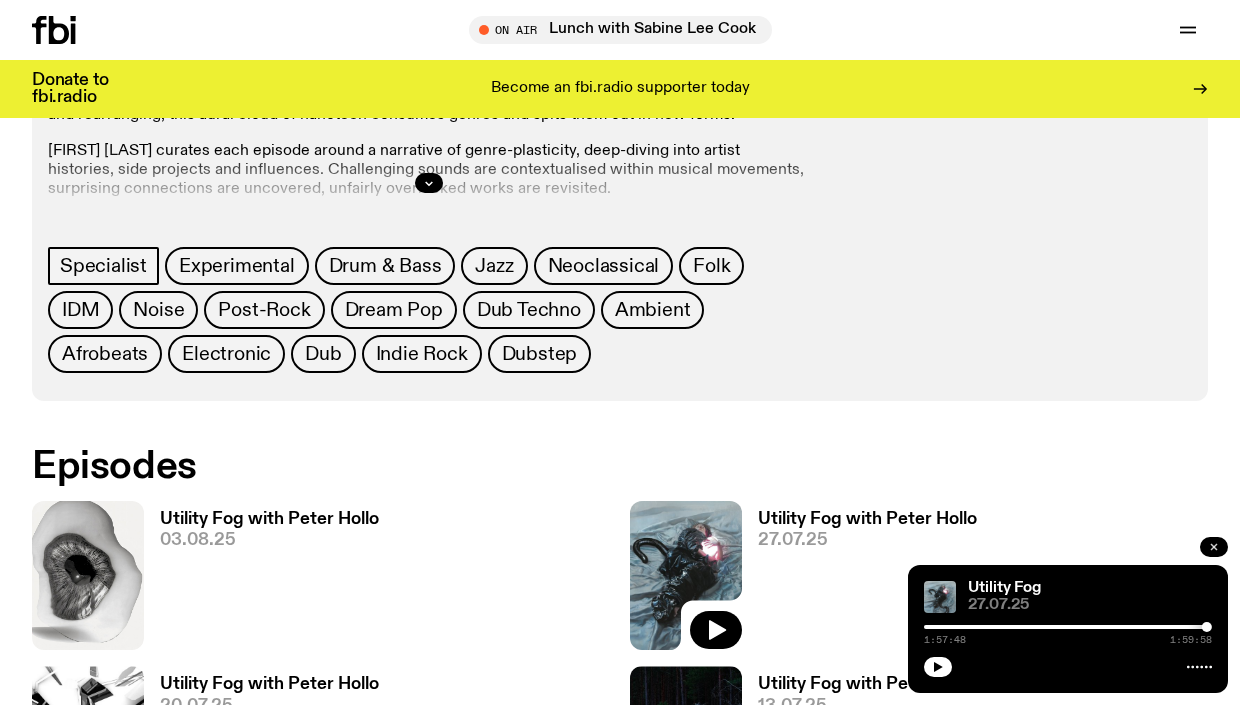 click 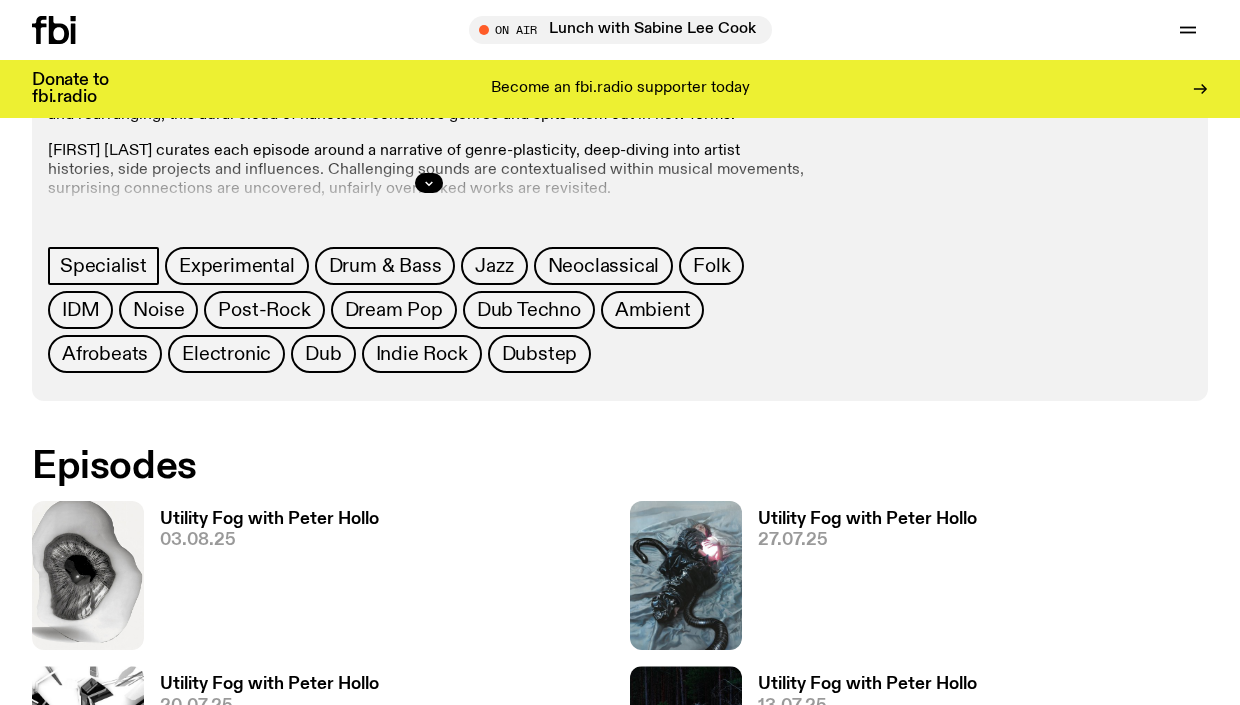 click on "Utility Fog with Peter Hollo" at bounding box center [269, 519] 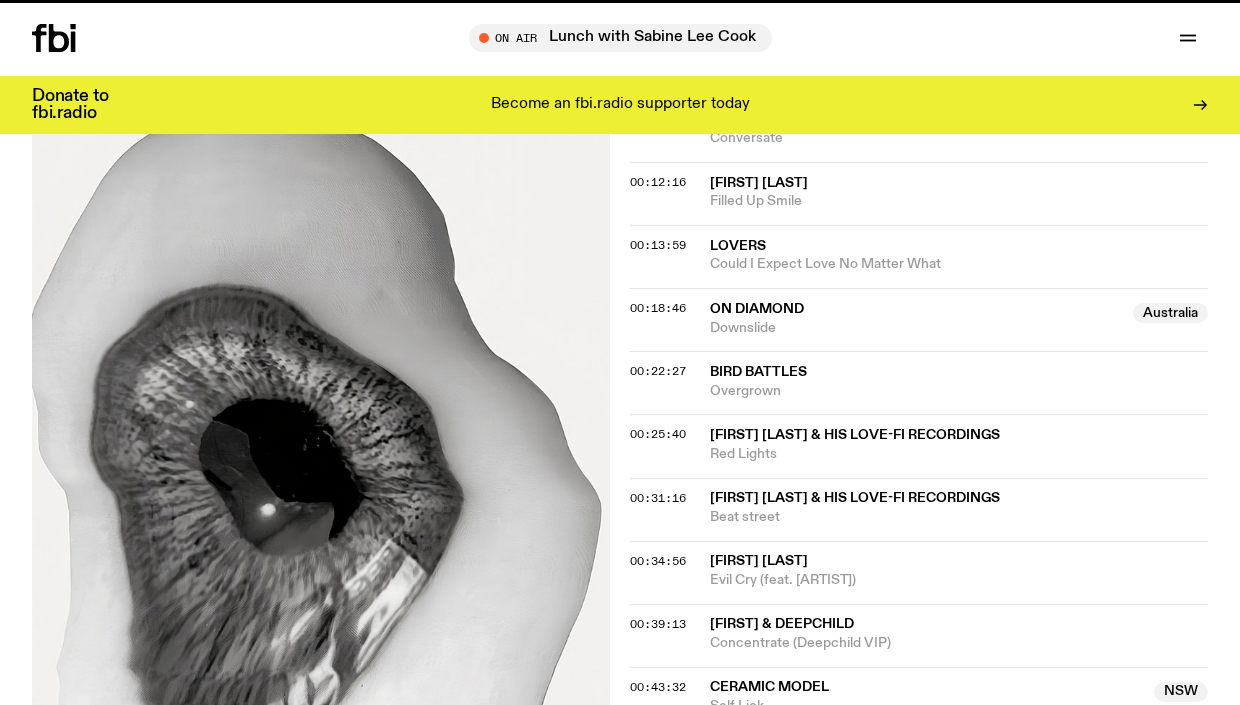 scroll, scrollTop: 0, scrollLeft: 0, axis: both 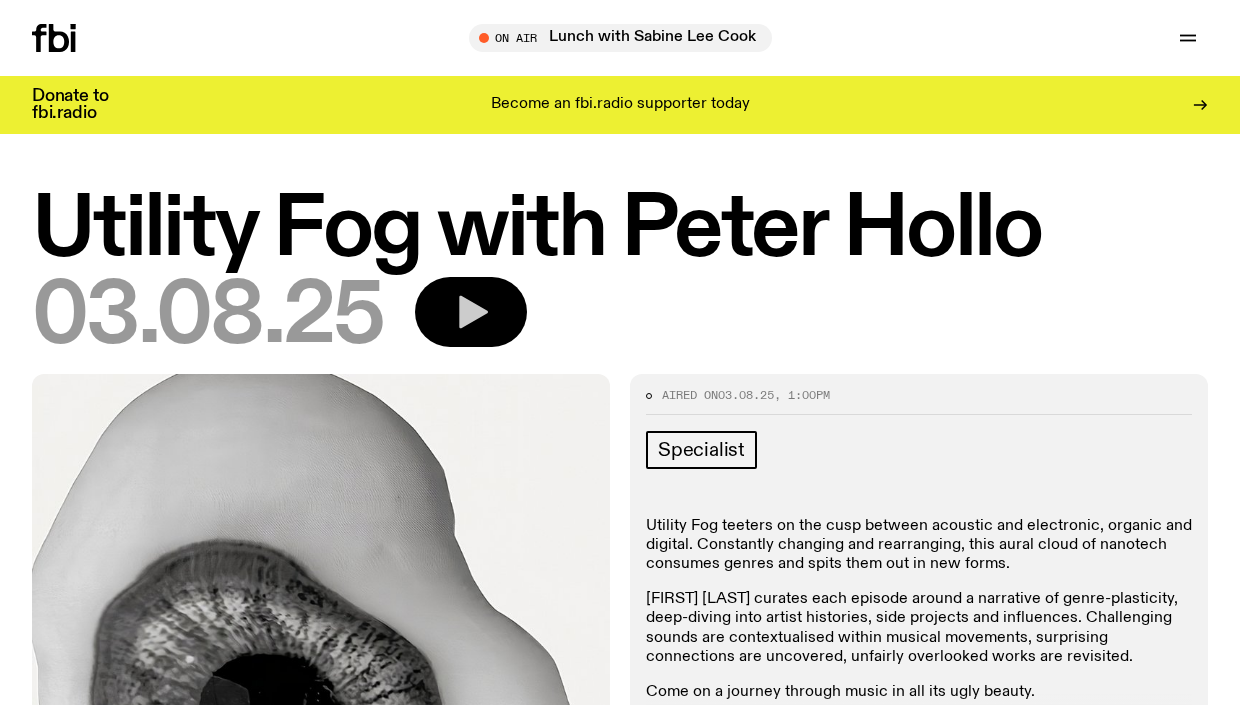 click 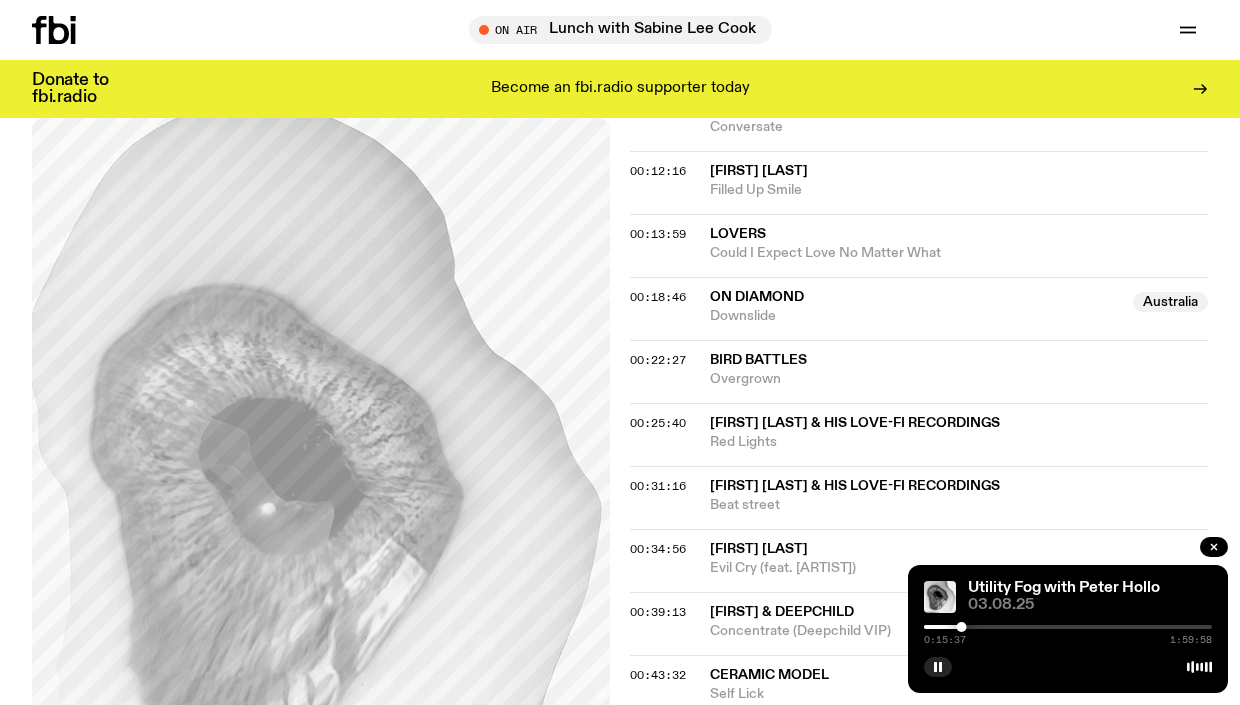 scroll, scrollTop: 947, scrollLeft: 0, axis: vertical 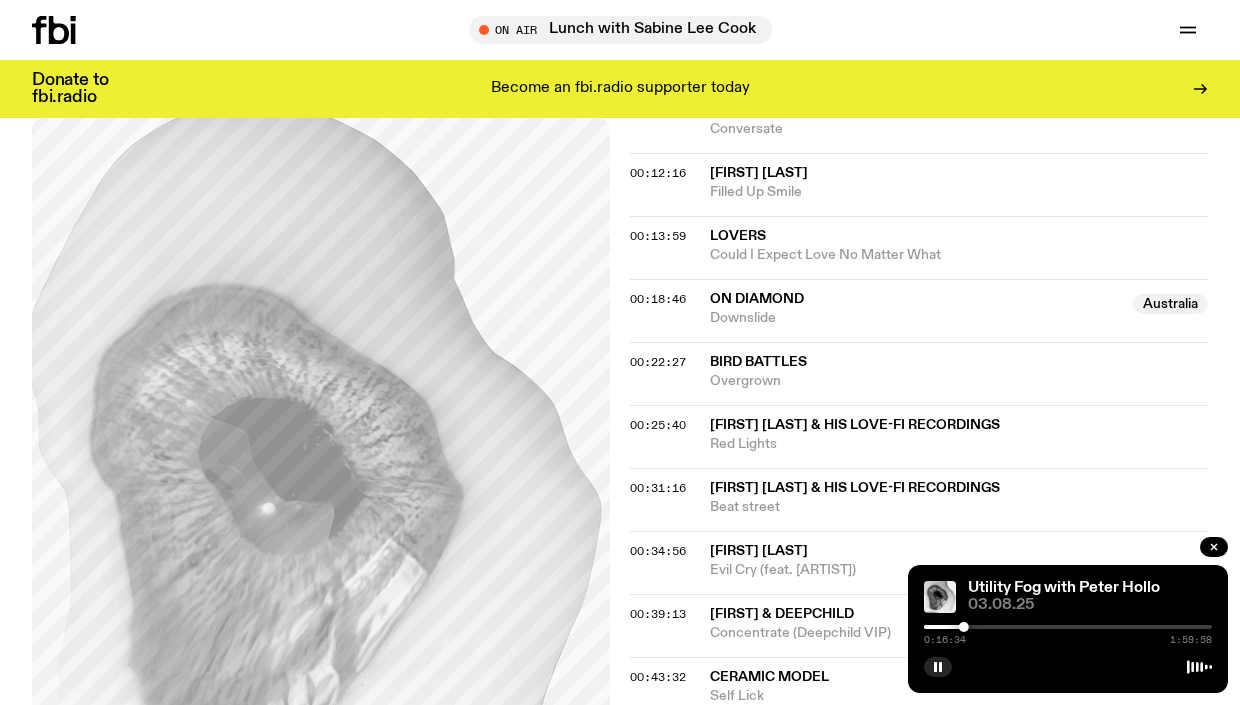 click on "Donate to fbi.radio Become an fbi.radio supporter today" at bounding box center (620, 89) 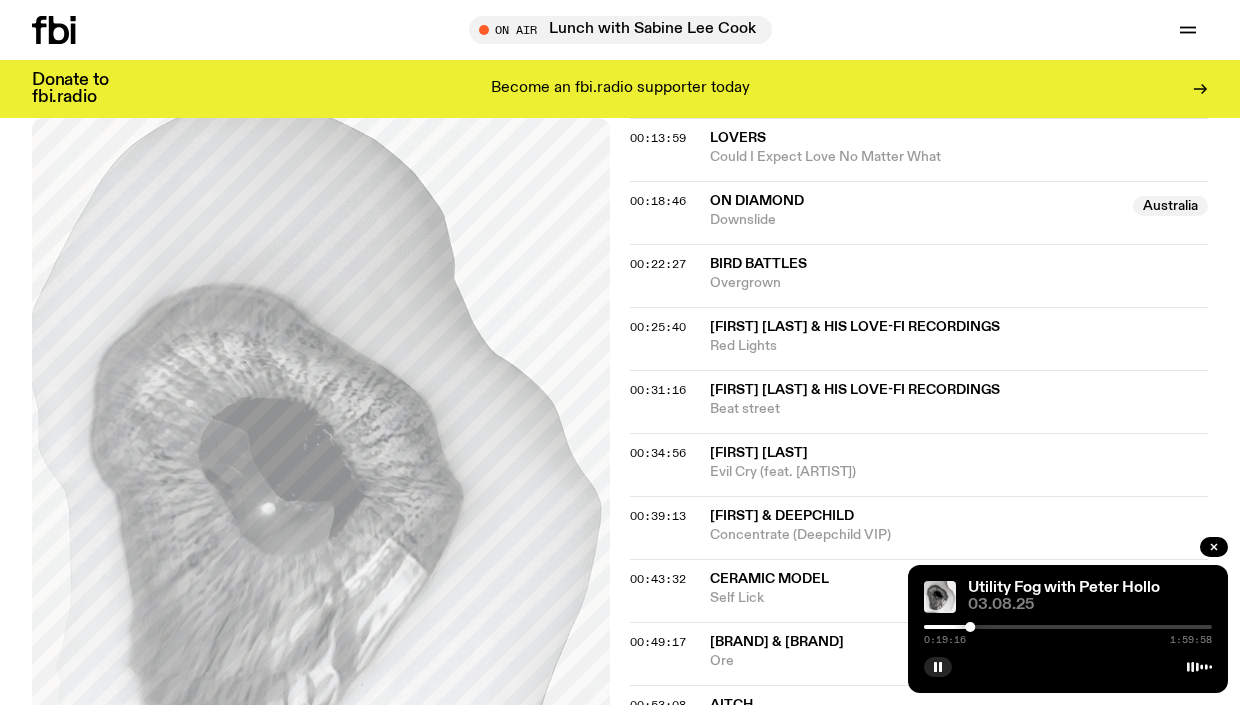 scroll, scrollTop: 1046, scrollLeft: 0, axis: vertical 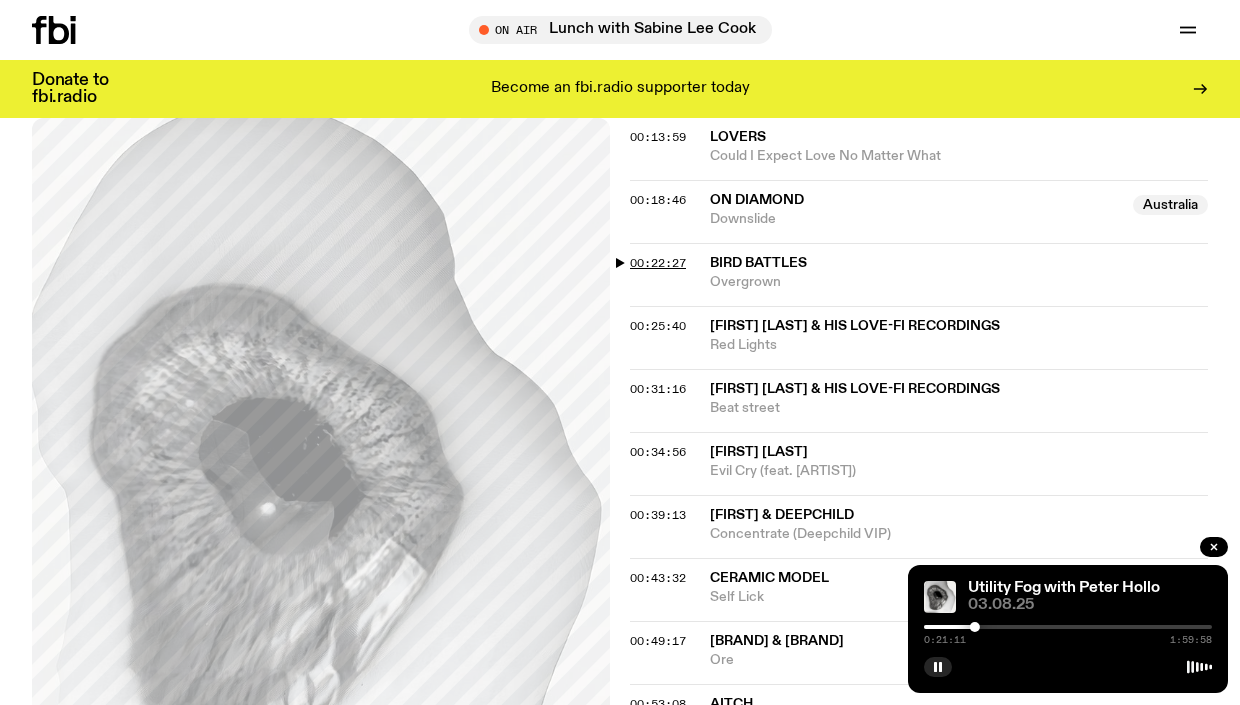 click on "00:22:27" at bounding box center [658, 263] 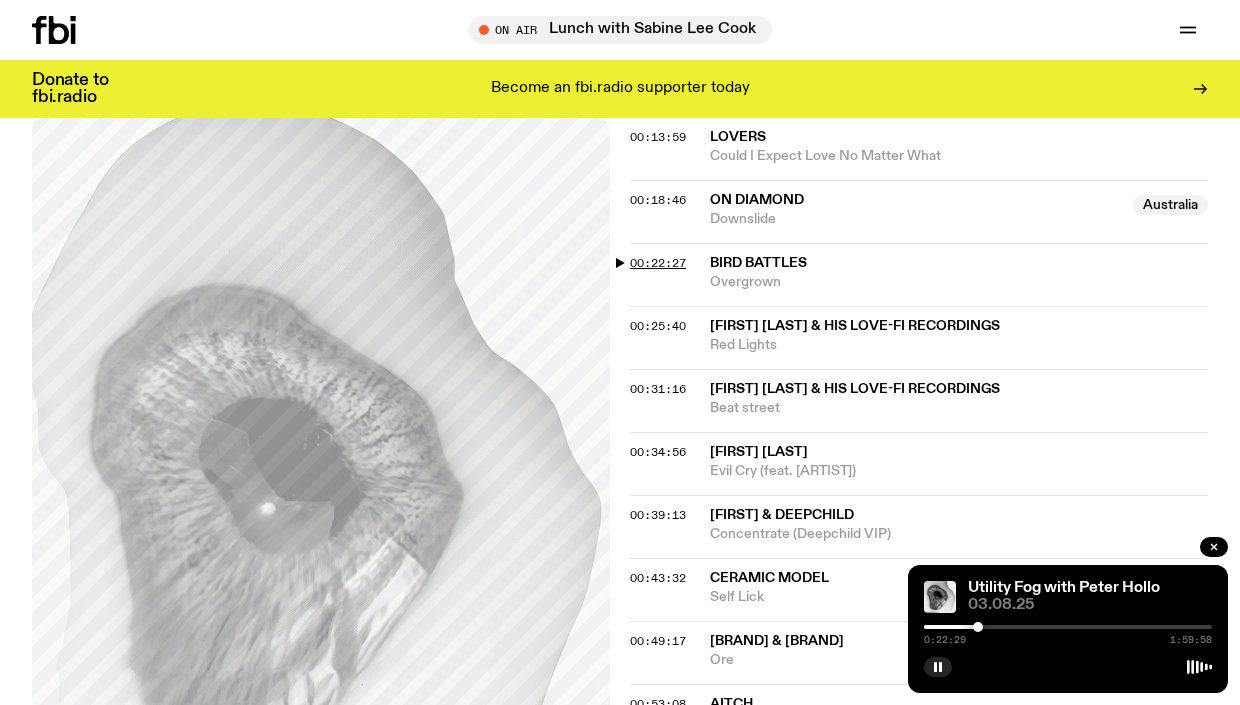 click on "00:22:27" at bounding box center (658, 263) 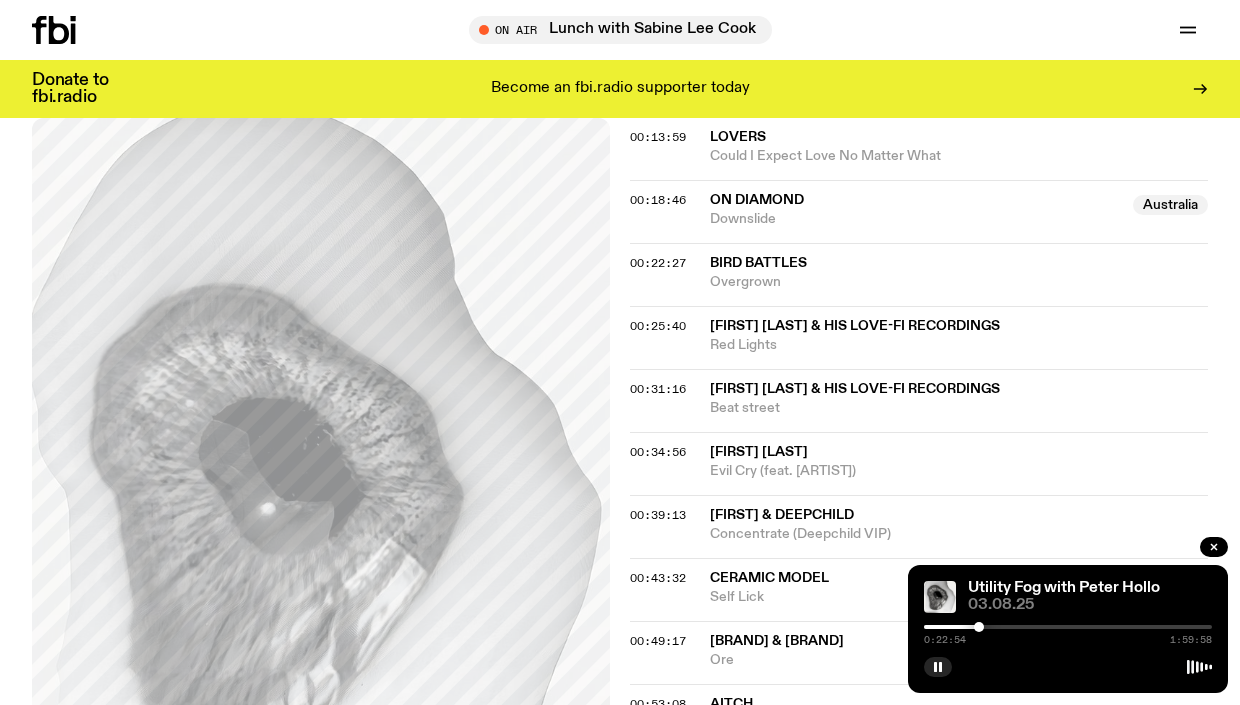 click at bounding box center [979, 627] 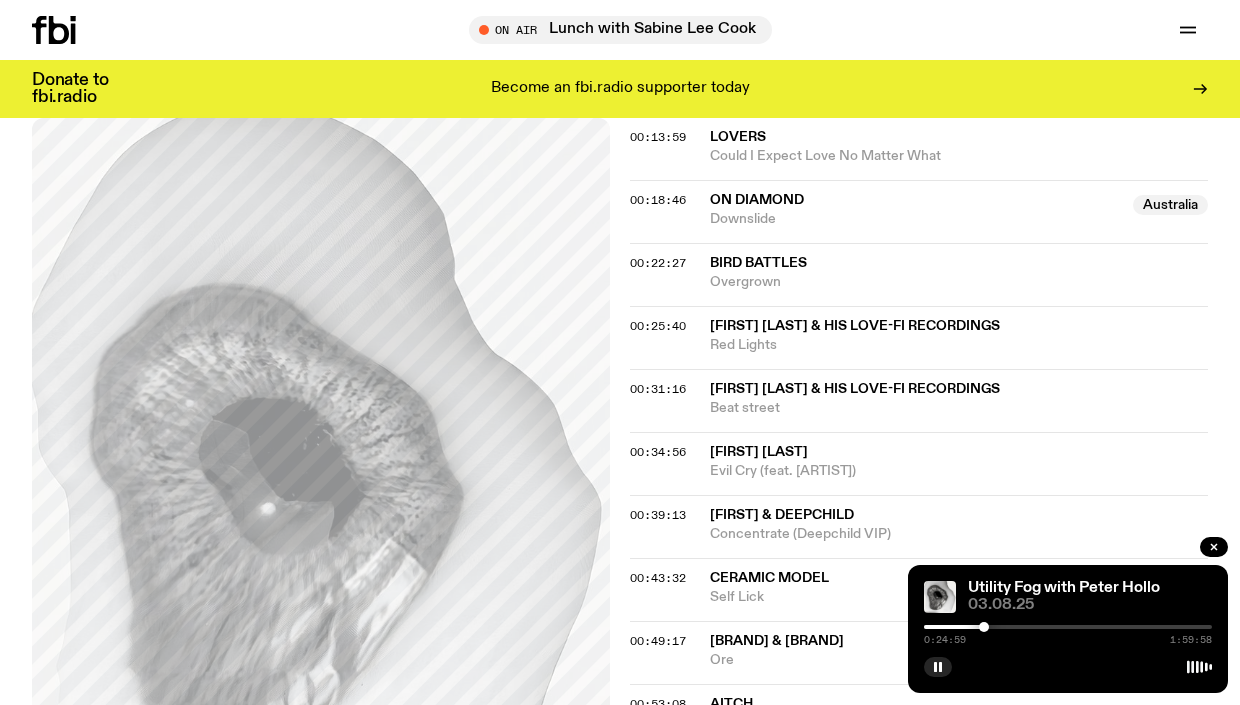 click at bounding box center (984, 627) 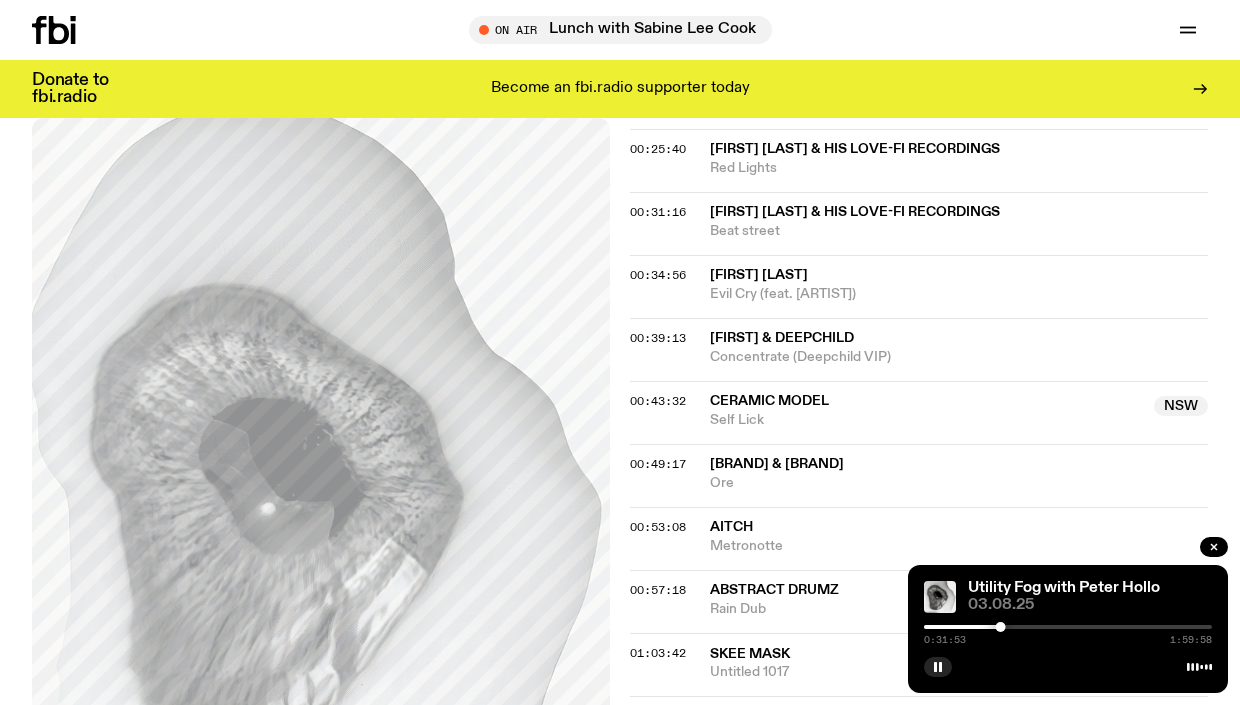 scroll, scrollTop: 1212, scrollLeft: 0, axis: vertical 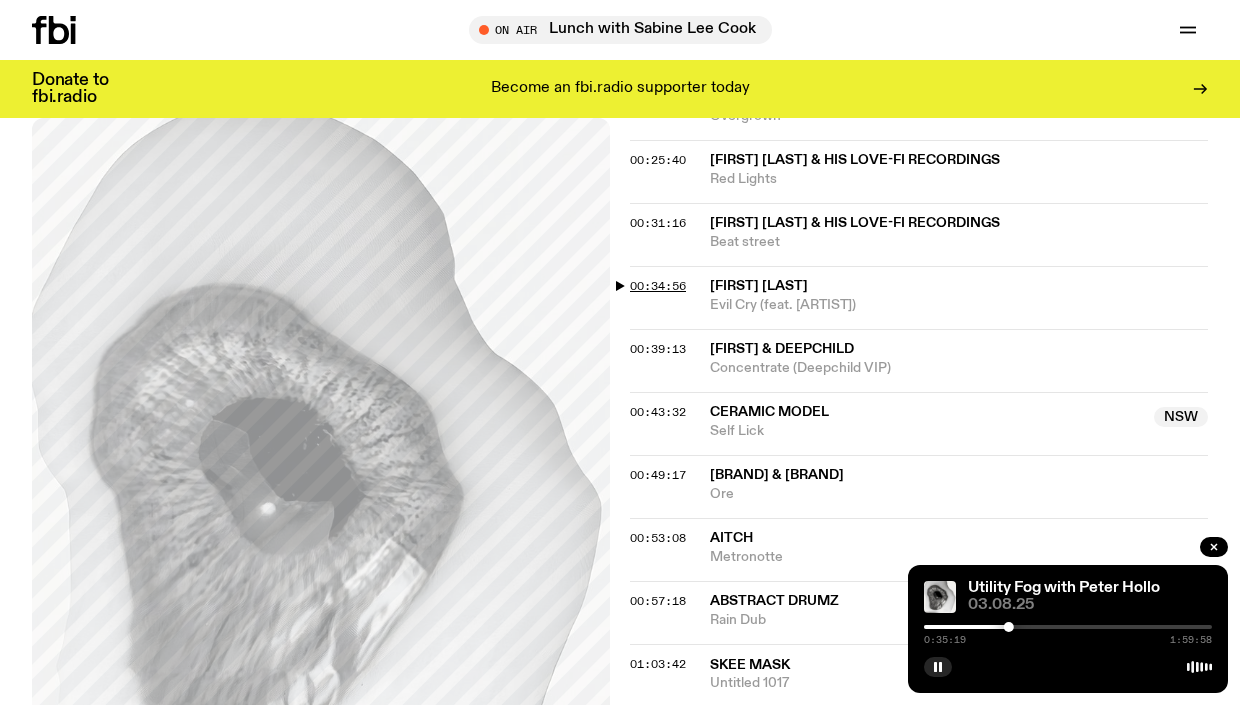 click on "00:34:56" at bounding box center [658, 286] 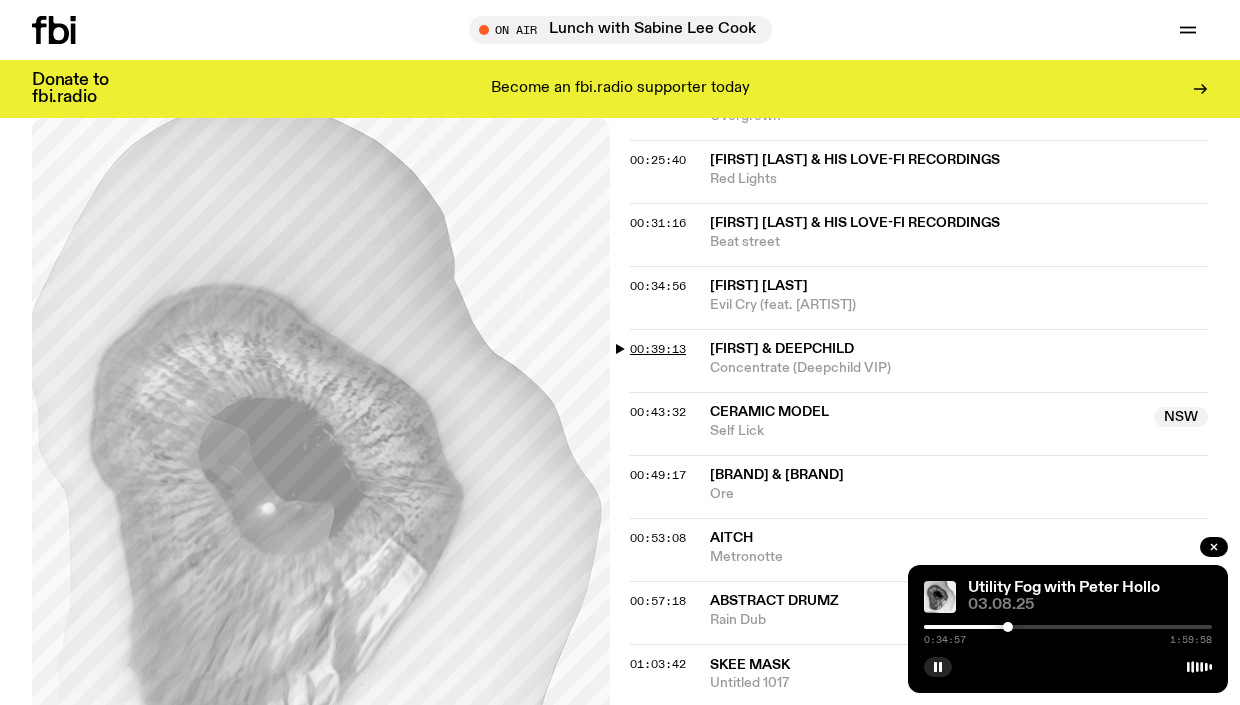 click on "00:39:13" at bounding box center [658, 349] 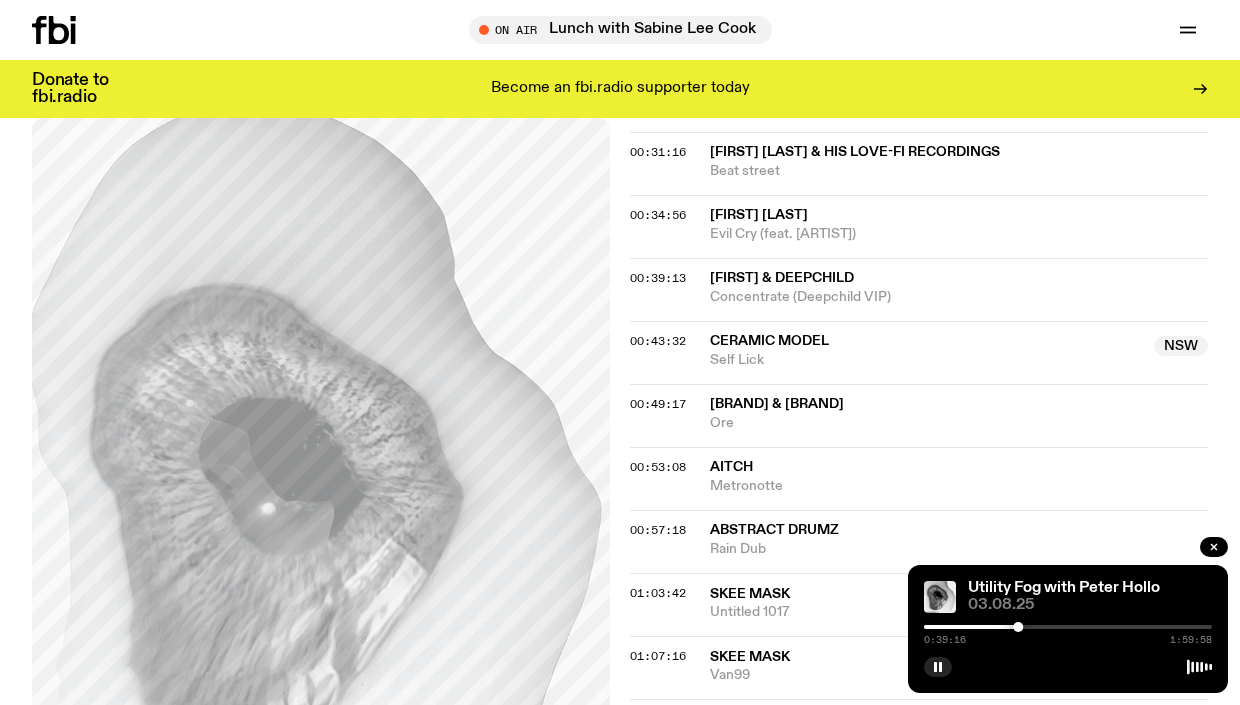 scroll, scrollTop: 1284, scrollLeft: 0, axis: vertical 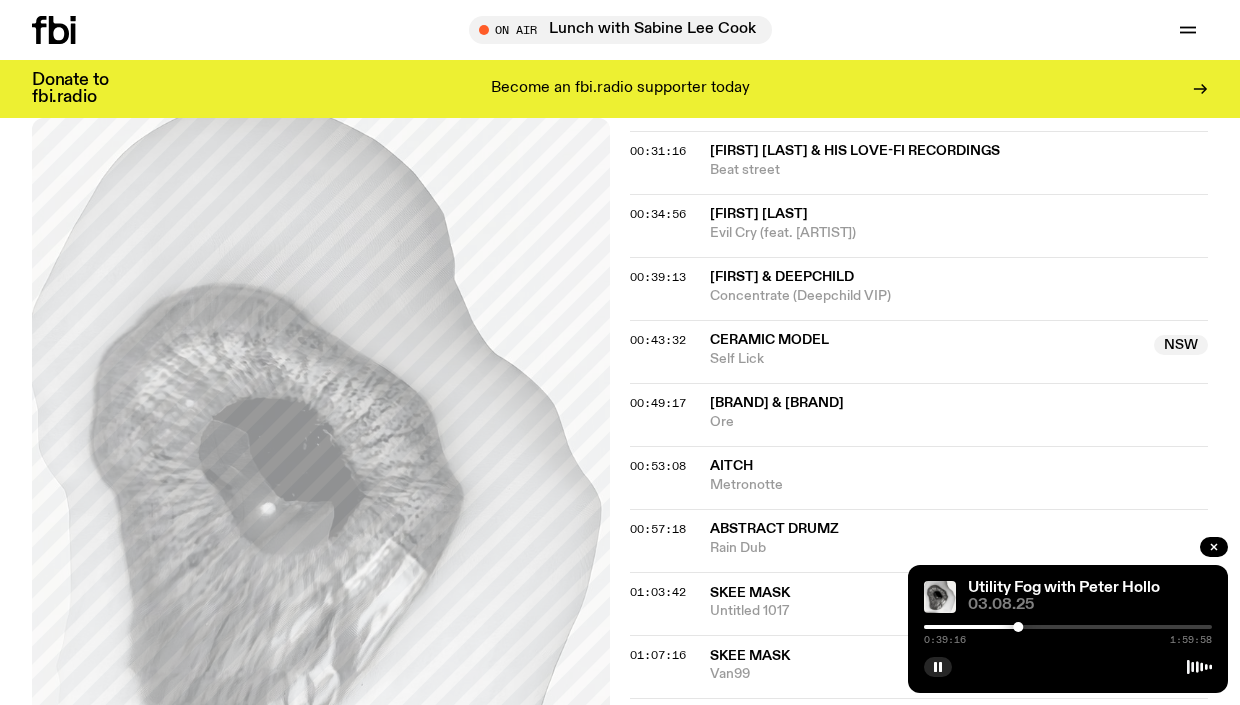 type 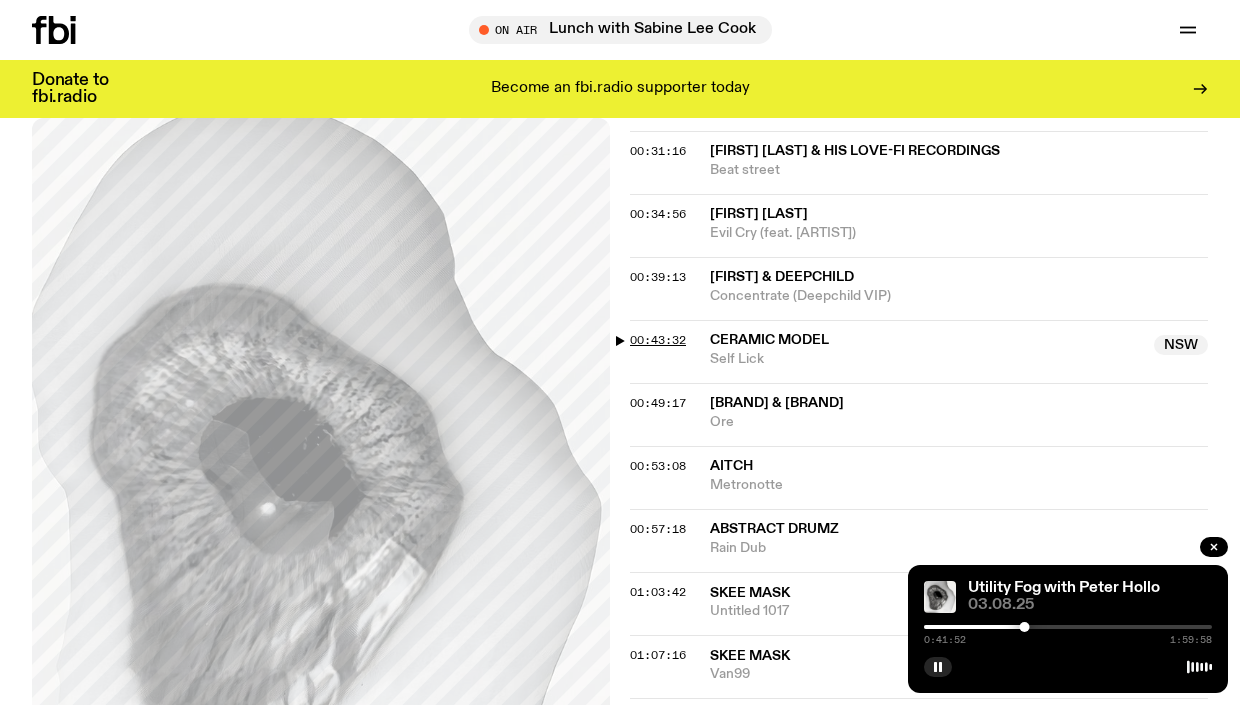 click on "00:43:32" at bounding box center [658, 340] 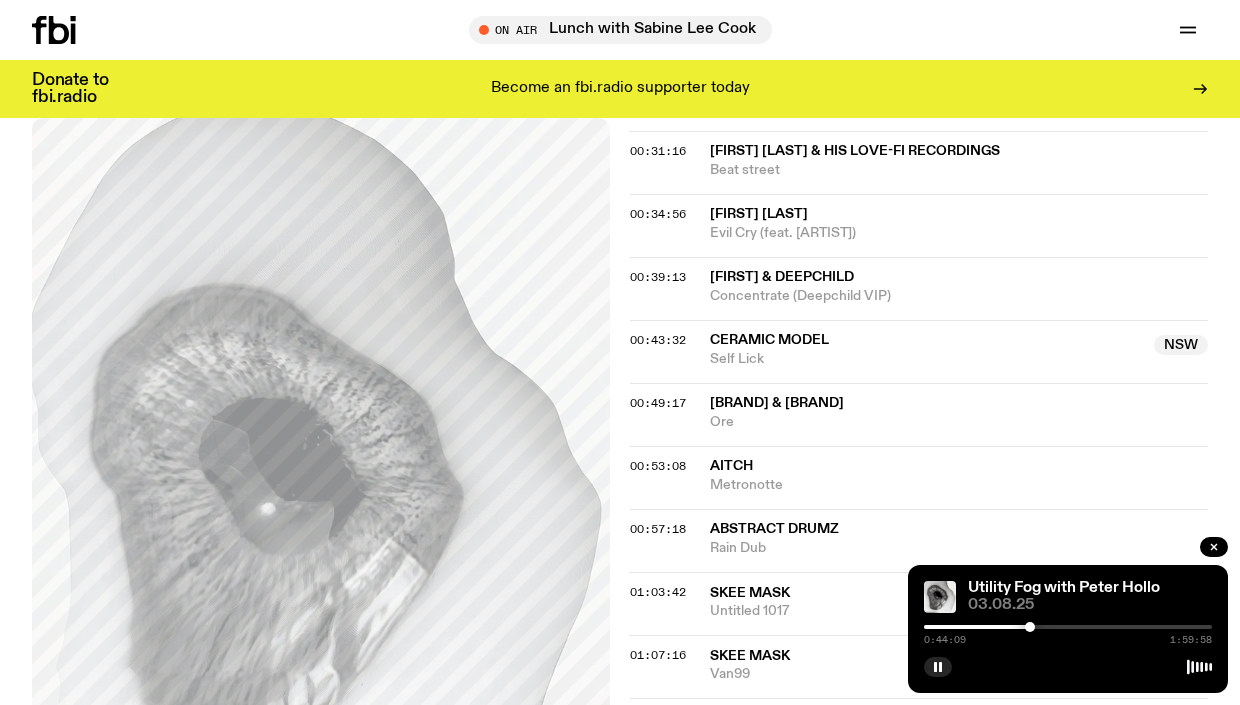 click at bounding box center [1030, 627] 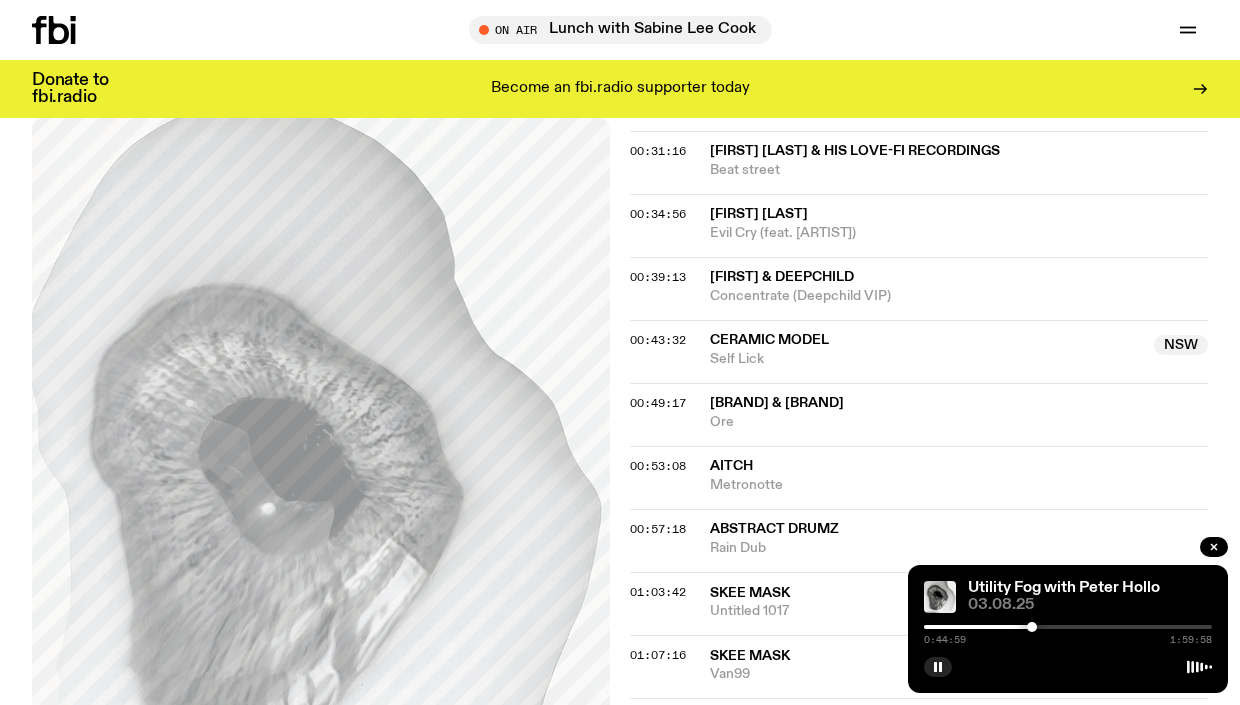 click at bounding box center (1032, 627) 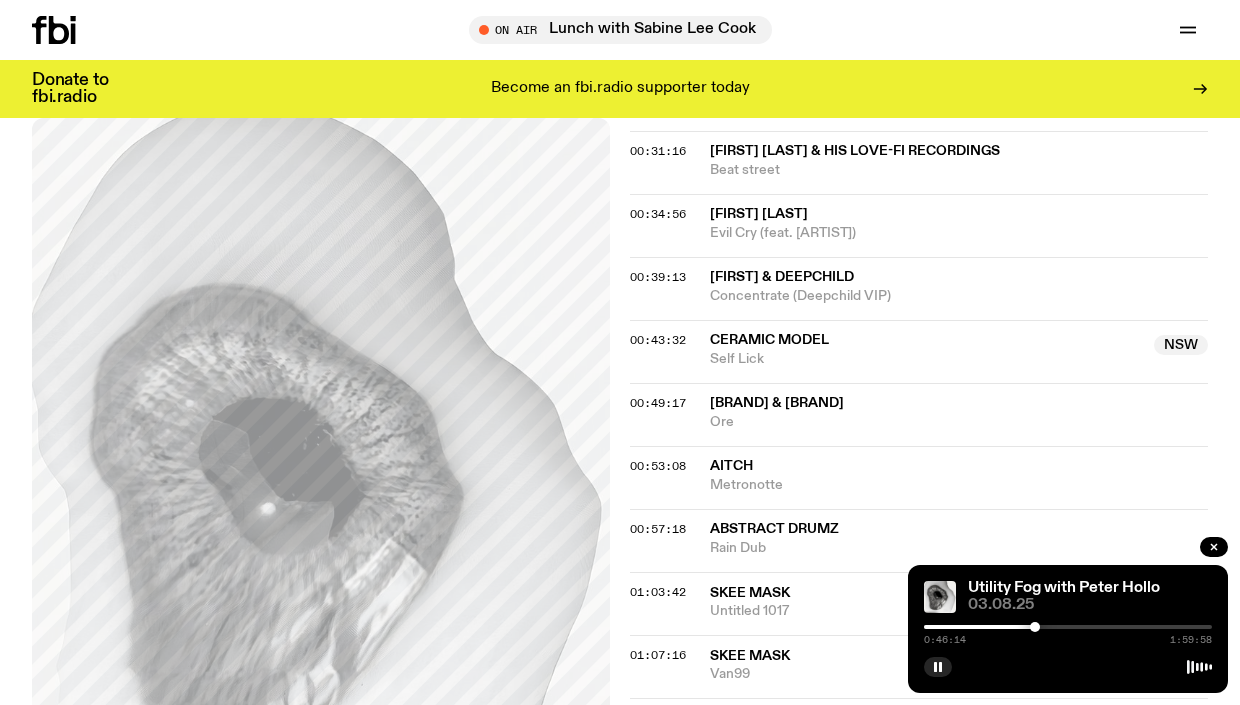 click at bounding box center (1035, 627) 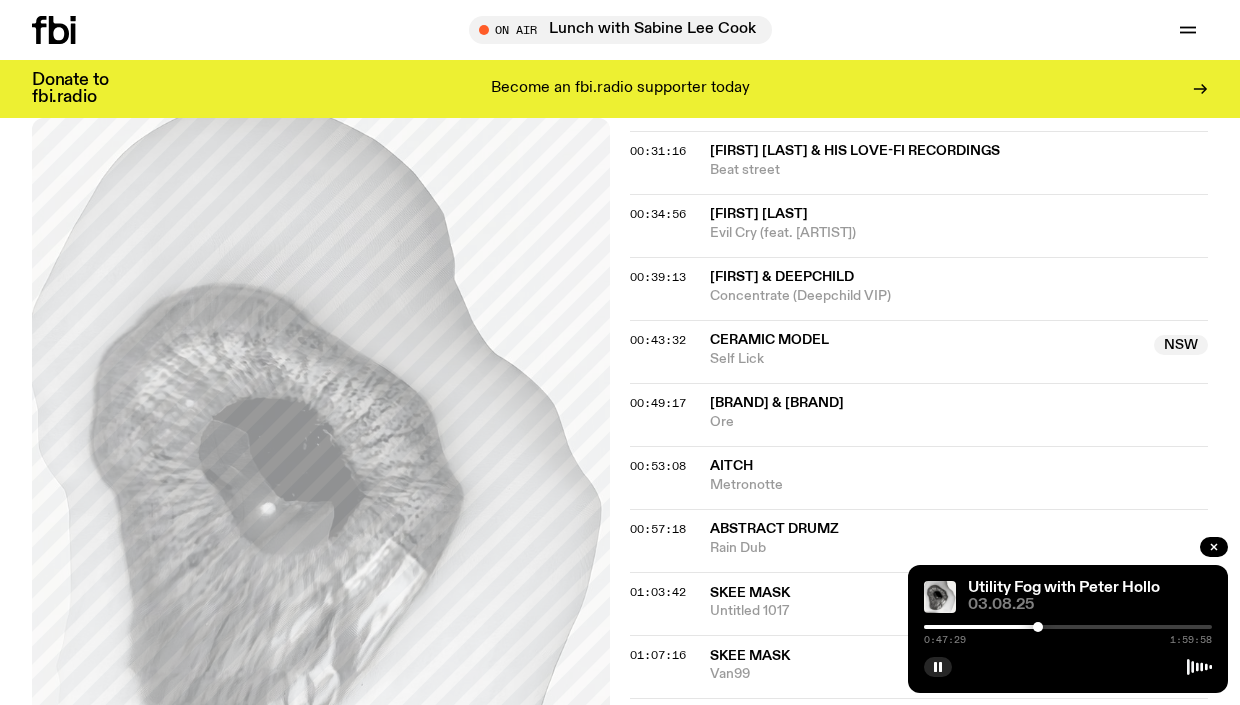 click at bounding box center (1038, 627) 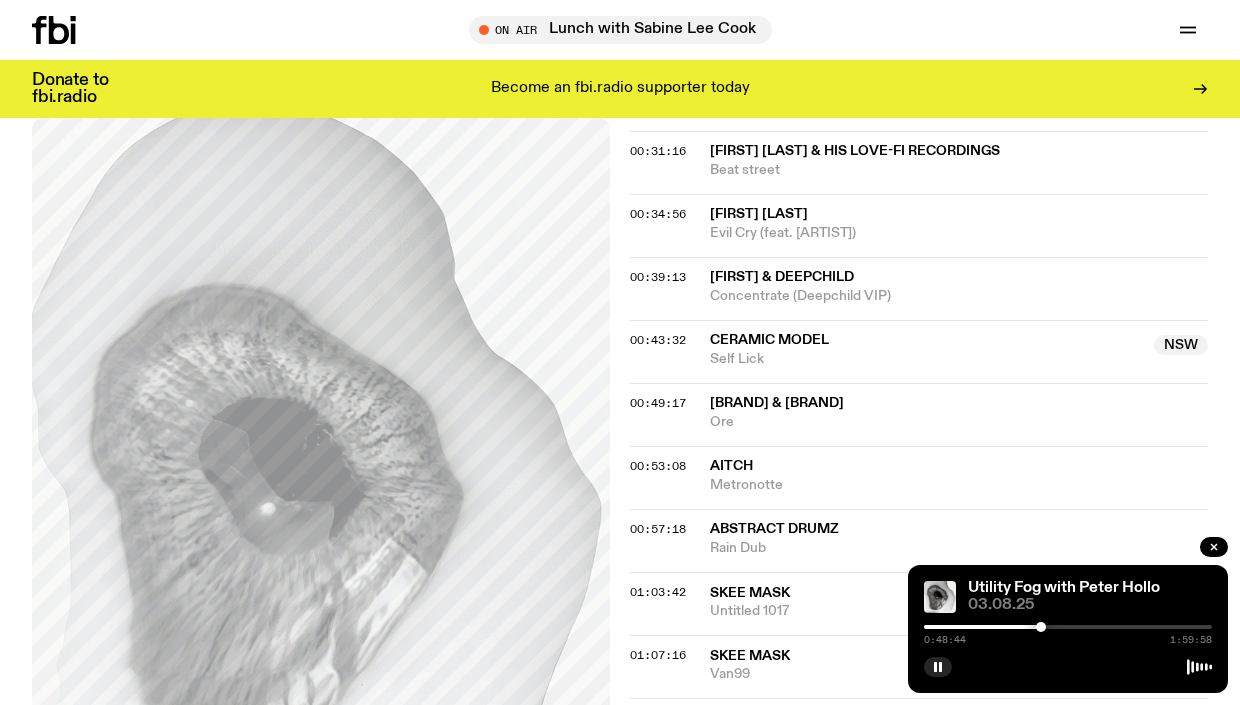 click at bounding box center (1041, 627) 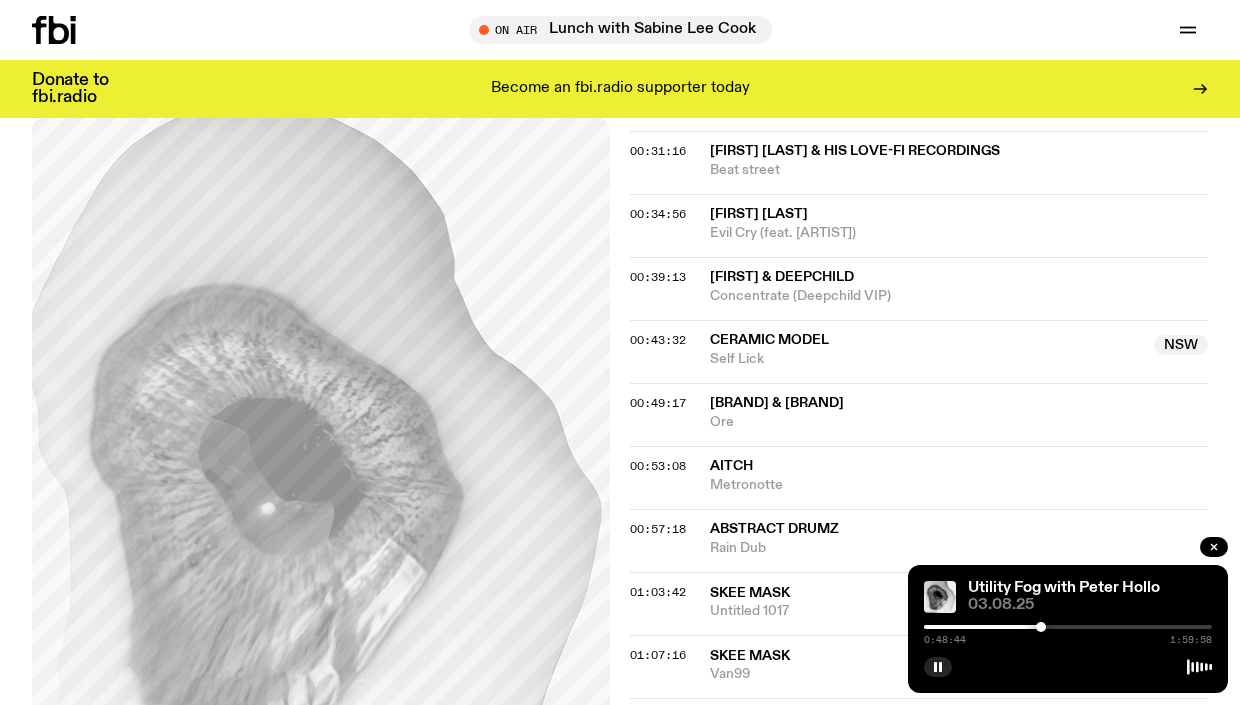 click at bounding box center (1041, 627) 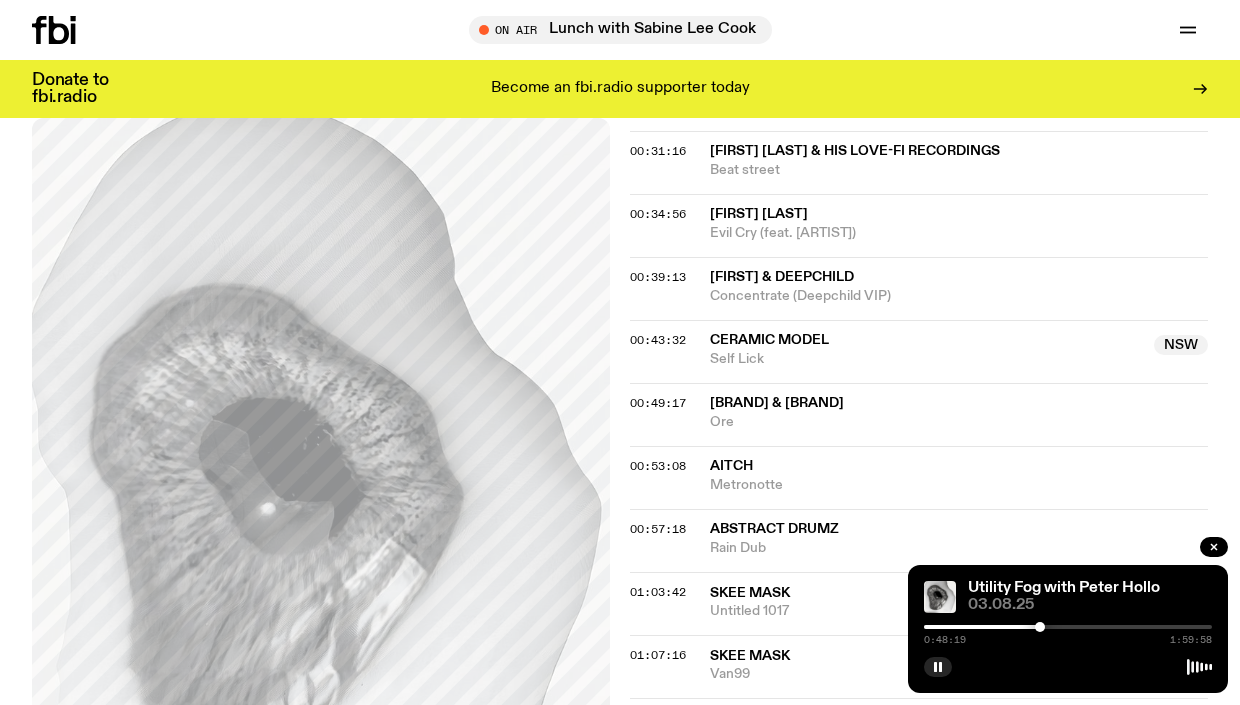 click at bounding box center (1040, 627) 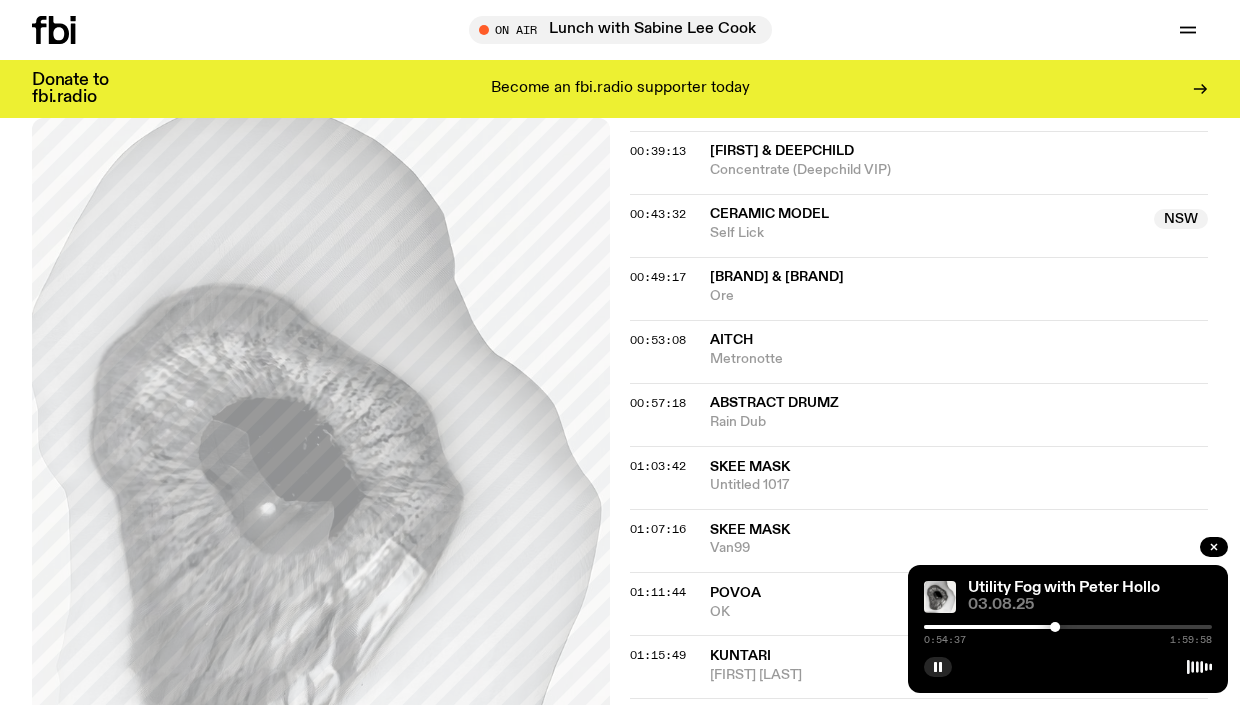 scroll, scrollTop: 1409, scrollLeft: 0, axis: vertical 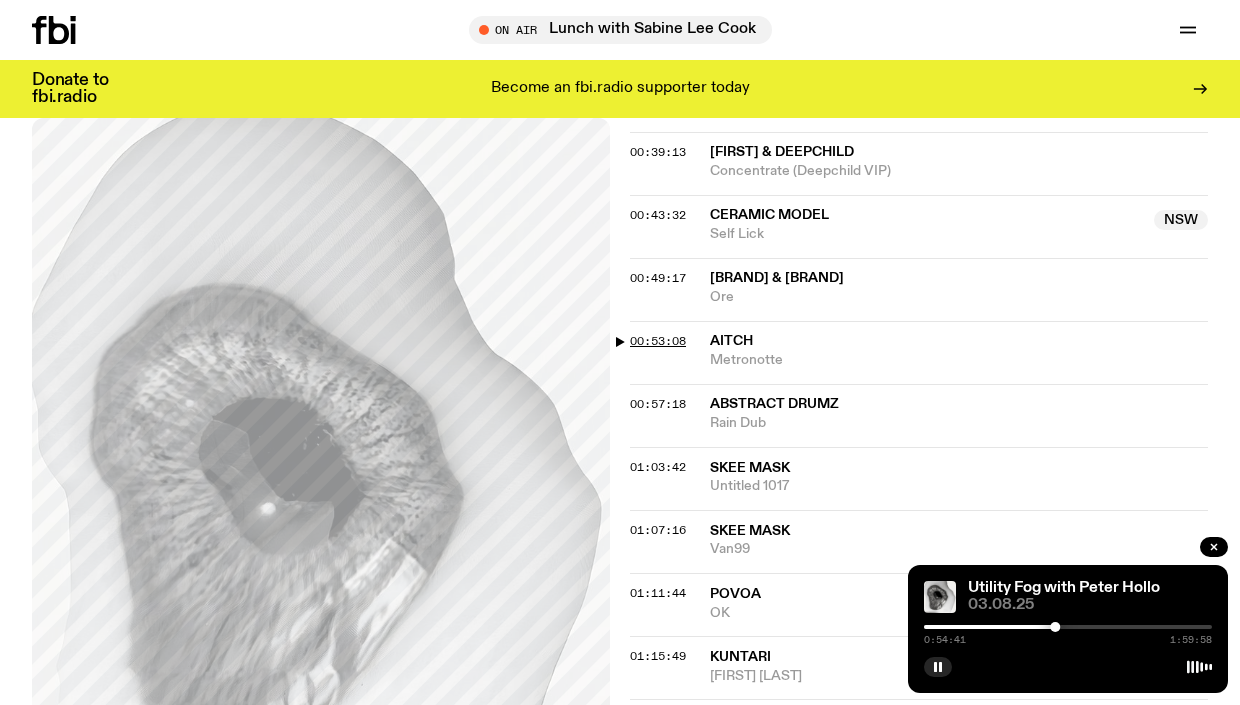 click on "00:53:08" at bounding box center (658, 341) 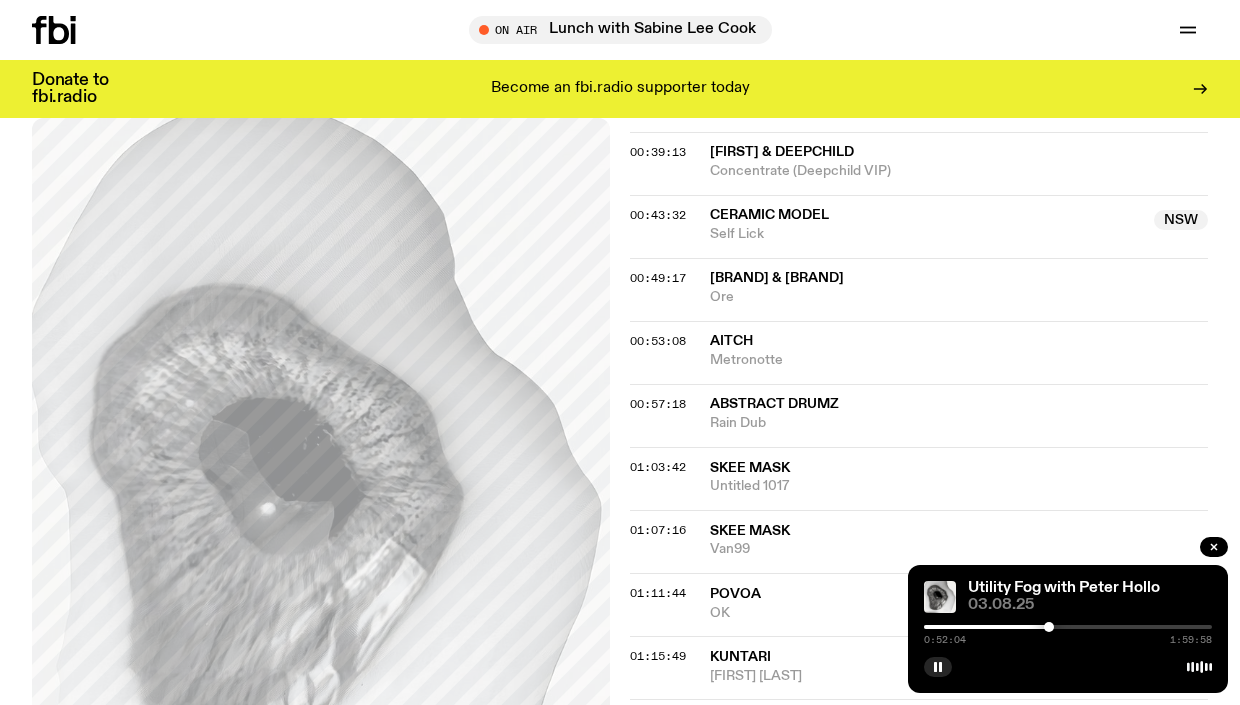 click at bounding box center (1049, 627) 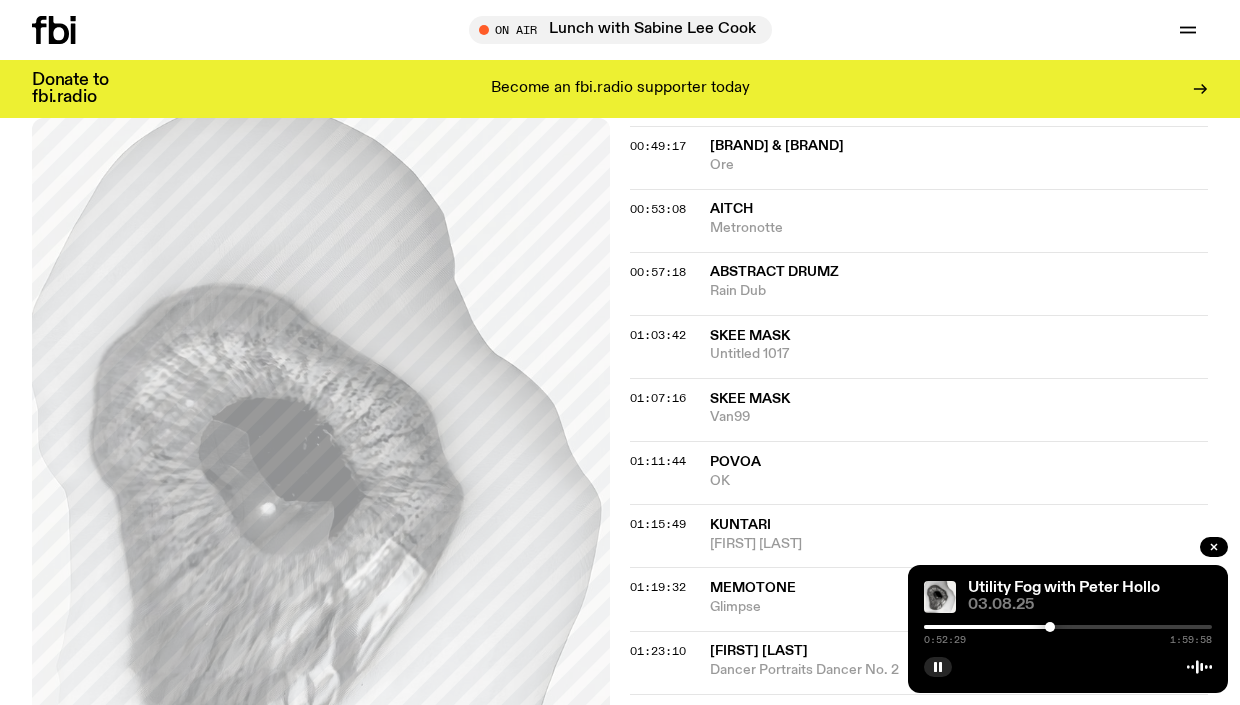 scroll, scrollTop: 1544, scrollLeft: 0, axis: vertical 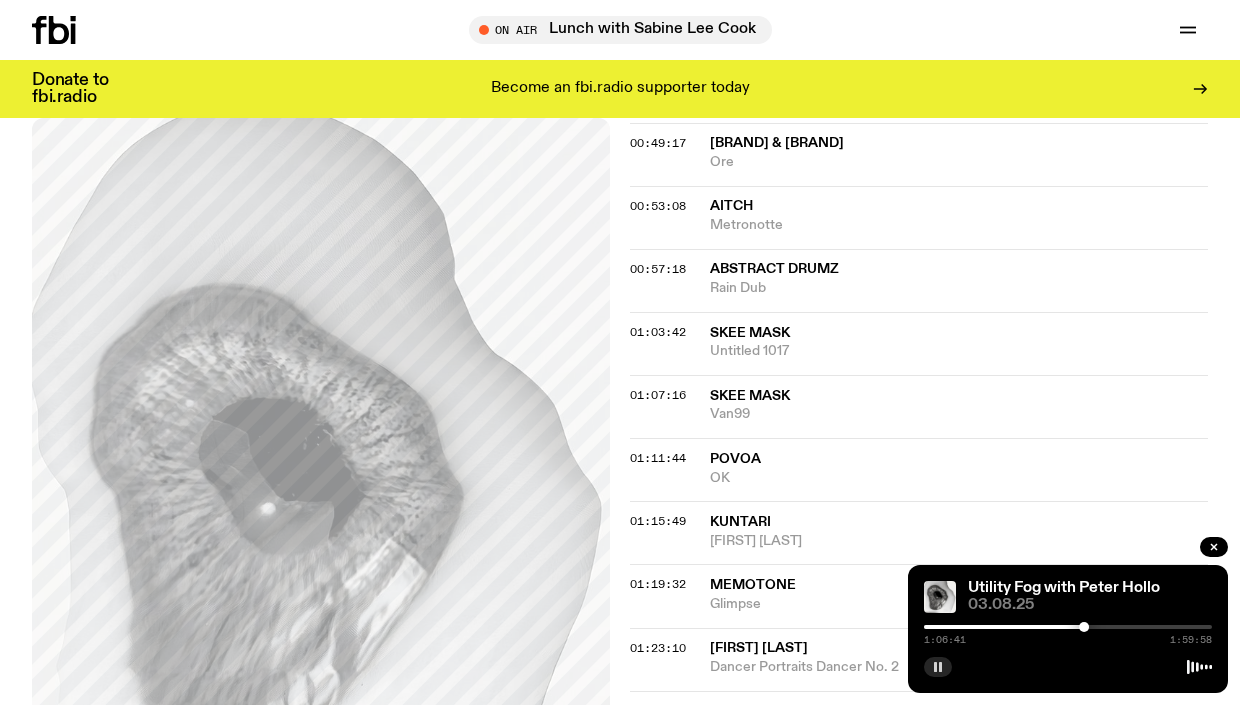 click at bounding box center (938, 667) 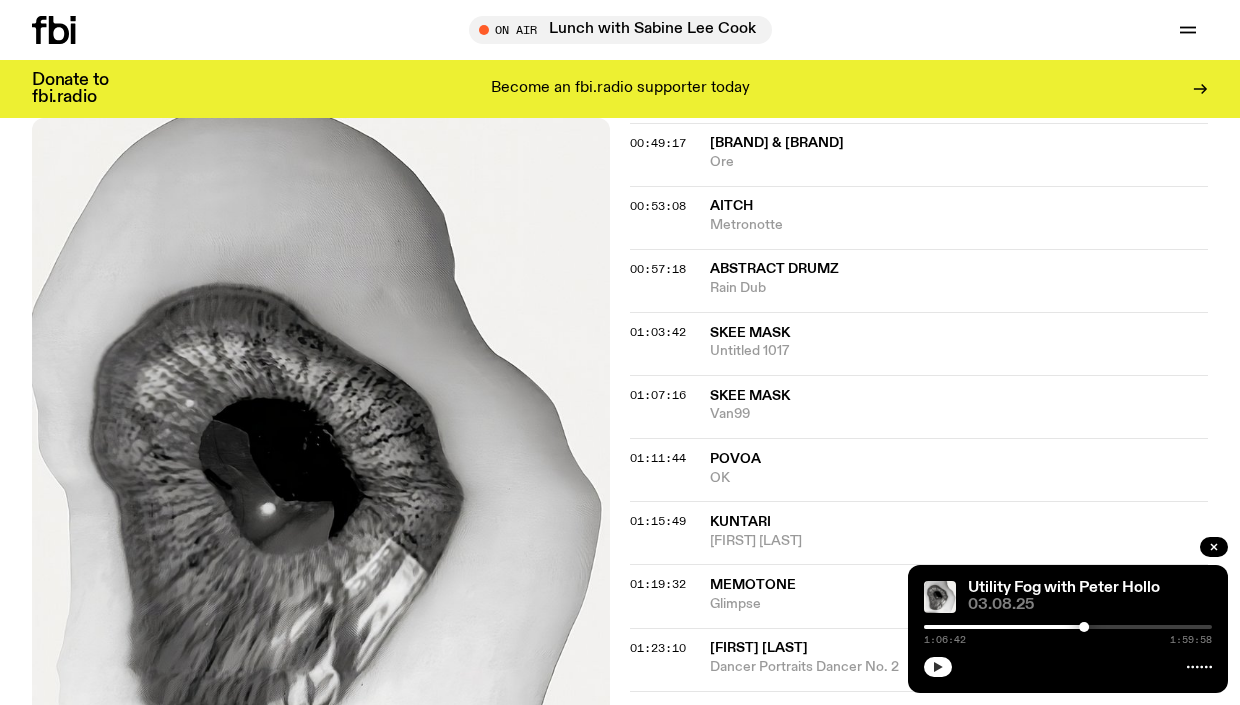 drag, startPoint x: 934, startPoint y: 659, endPoint x: 937, endPoint y: 672, distance: 13.341664 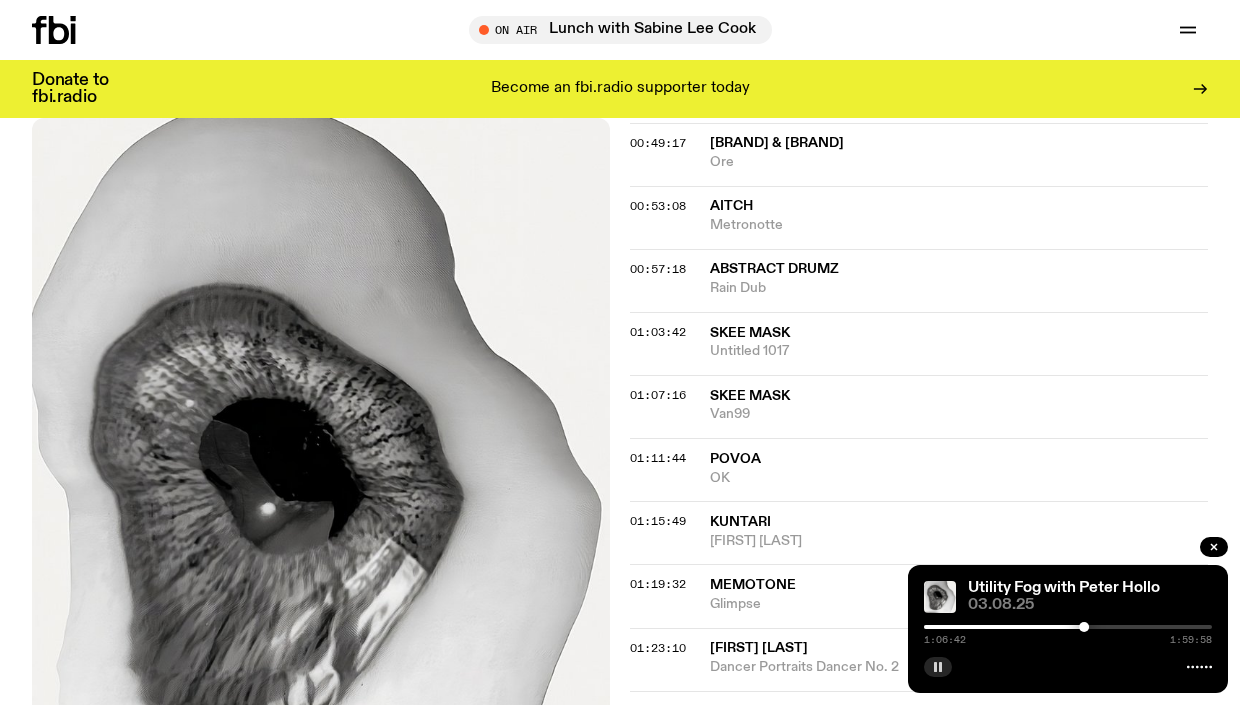 click at bounding box center [938, 667] 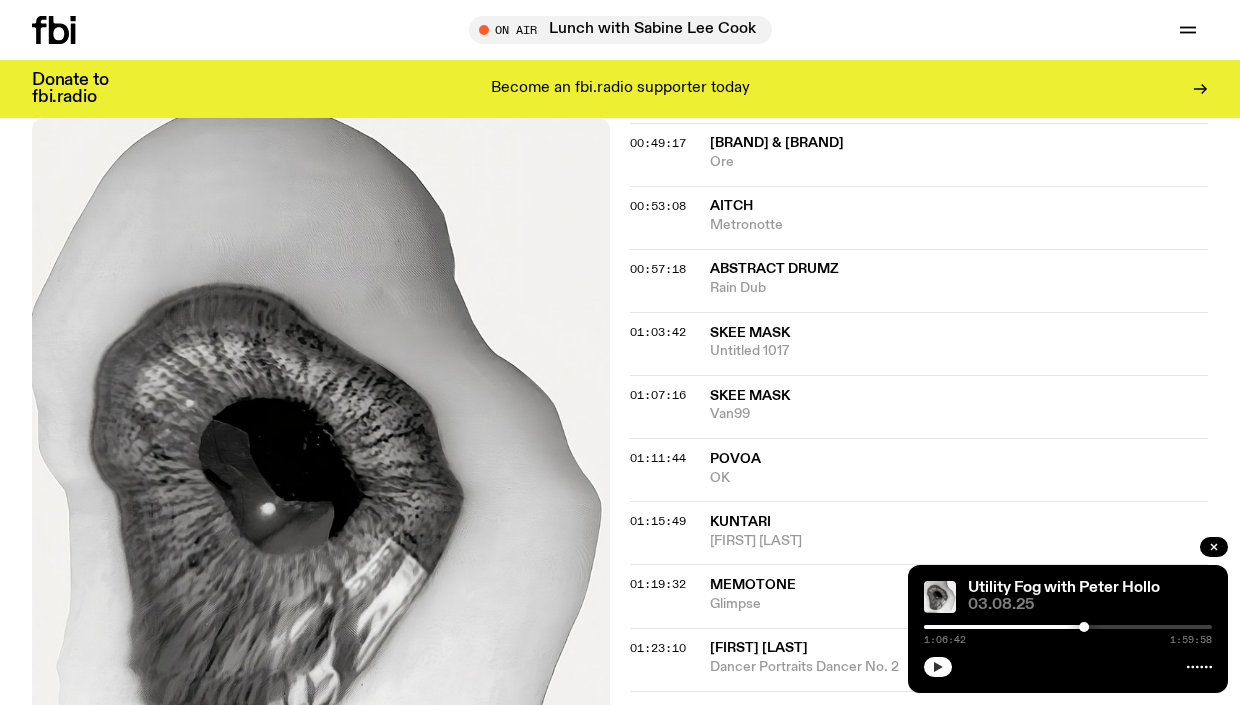 click 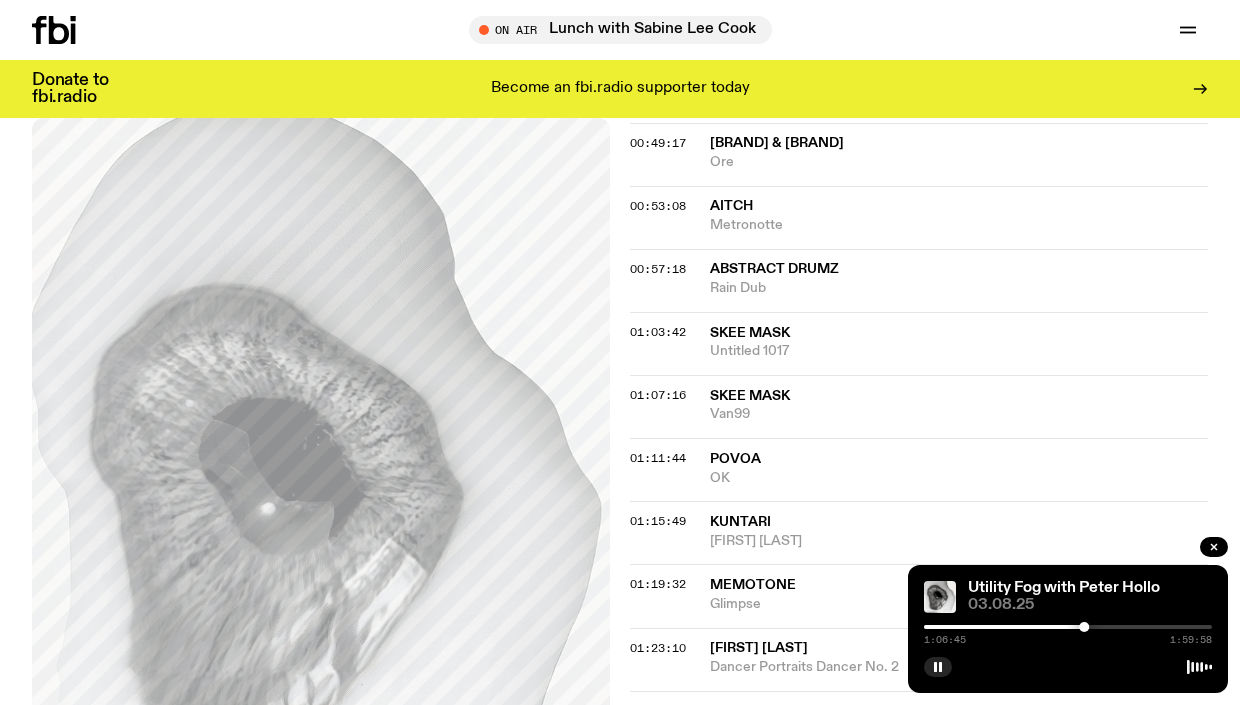 type 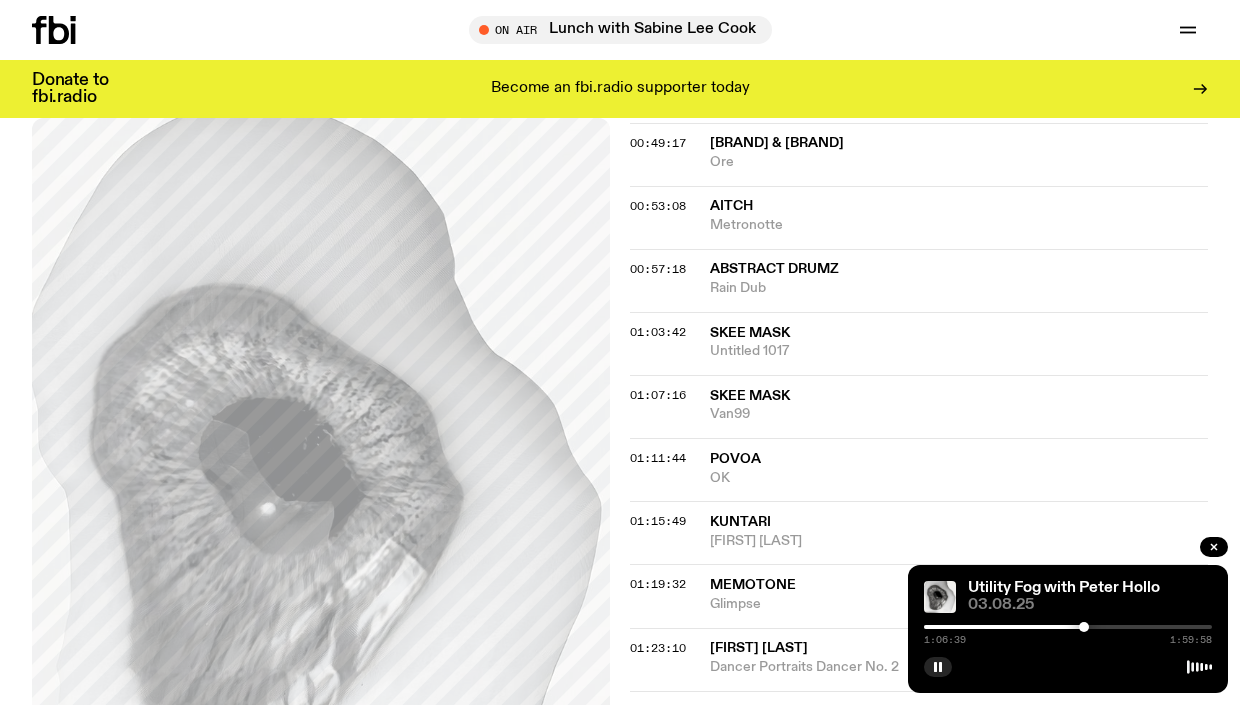 click at bounding box center (1084, 627) 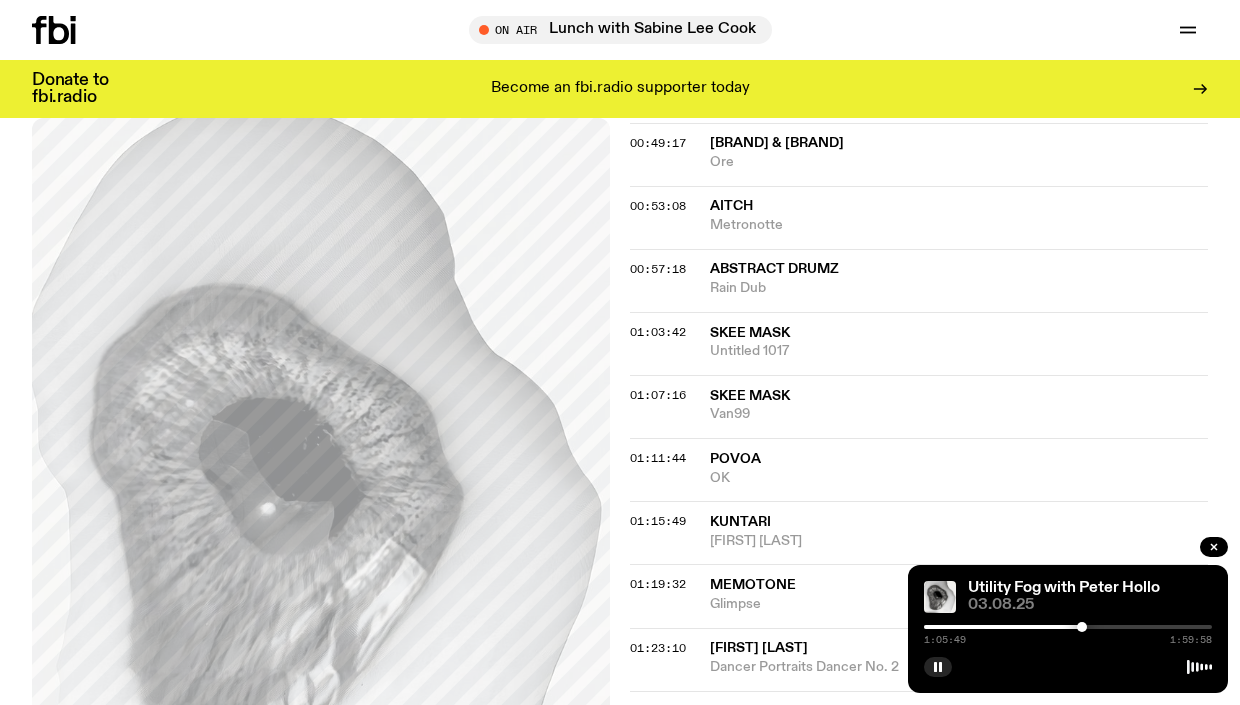 click at bounding box center [1082, 627] 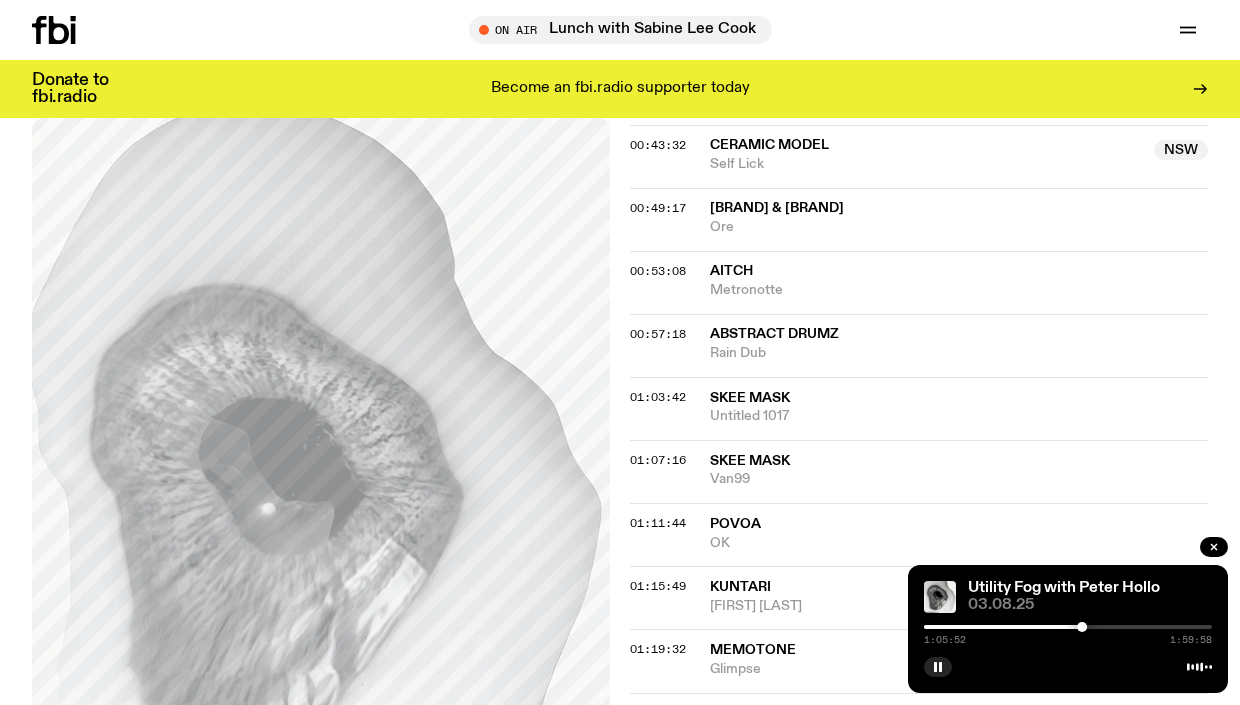 scroll, scrollTop: 1478, scrollLeft: 0, axis: vertical 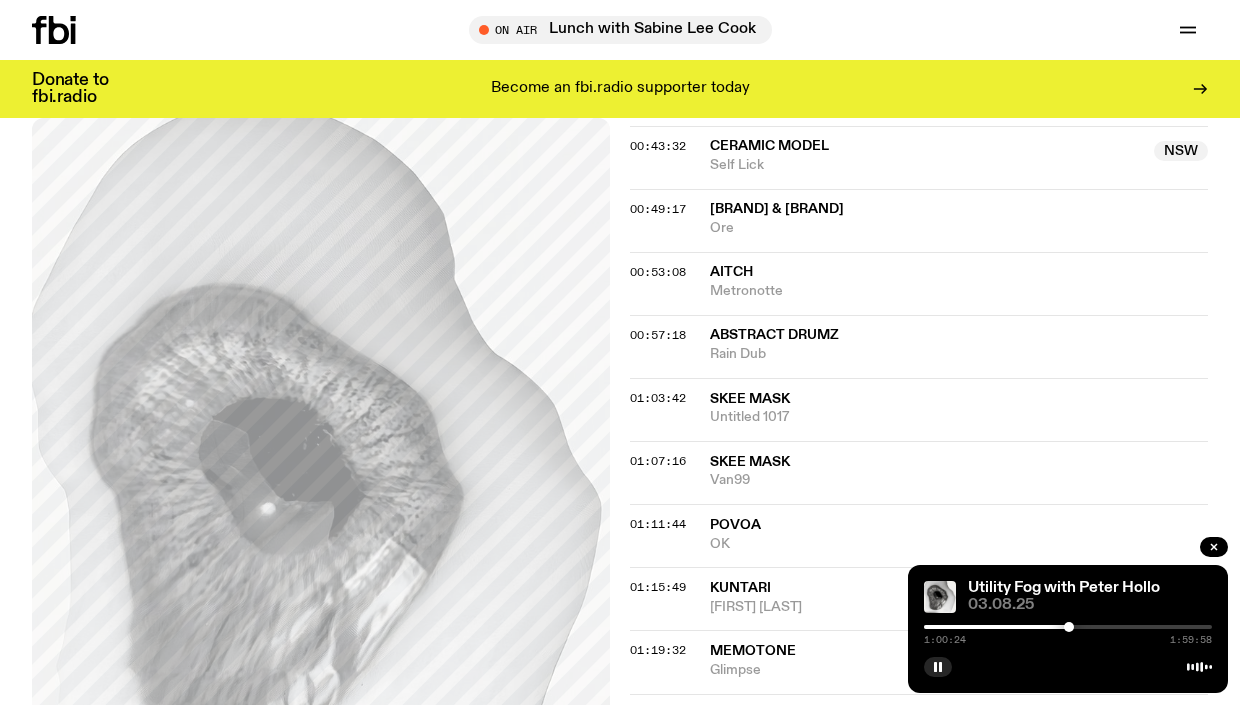 drag, startPoint x: 1082, startPoint y: 626, endPoint x: 1069, endPoint y: 630, distance: 13.601471 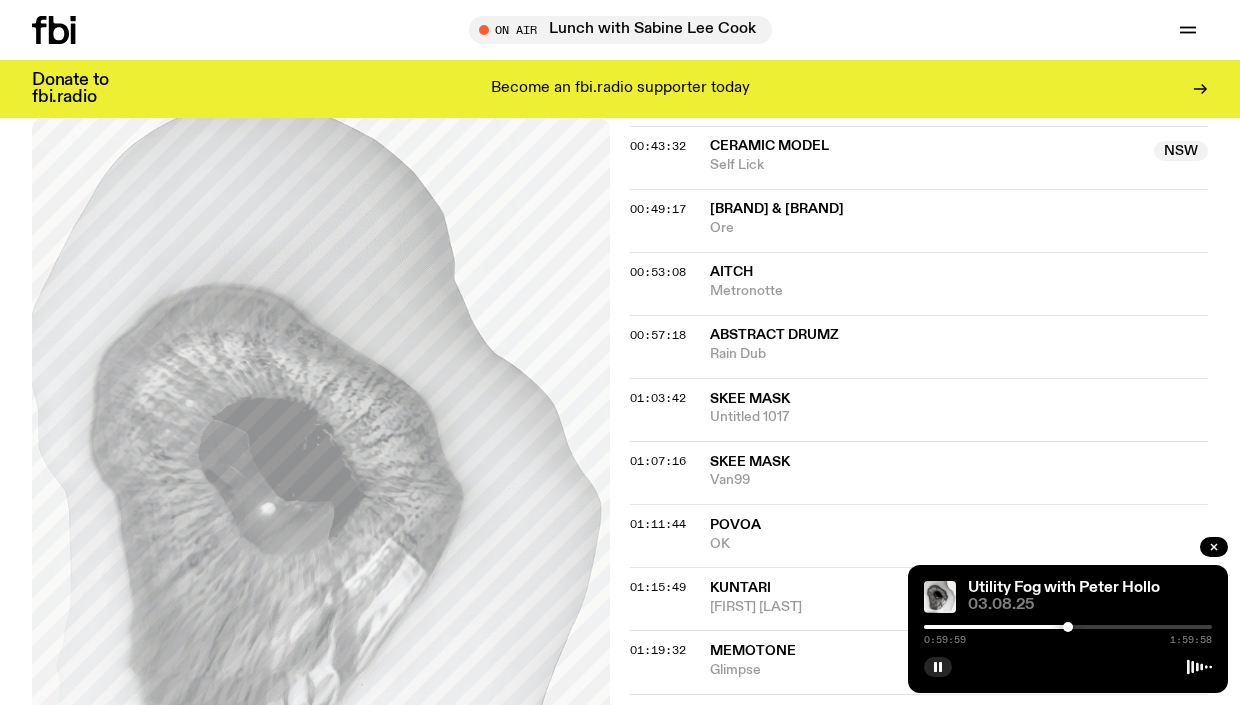 click at bounding box center [1068, 627] 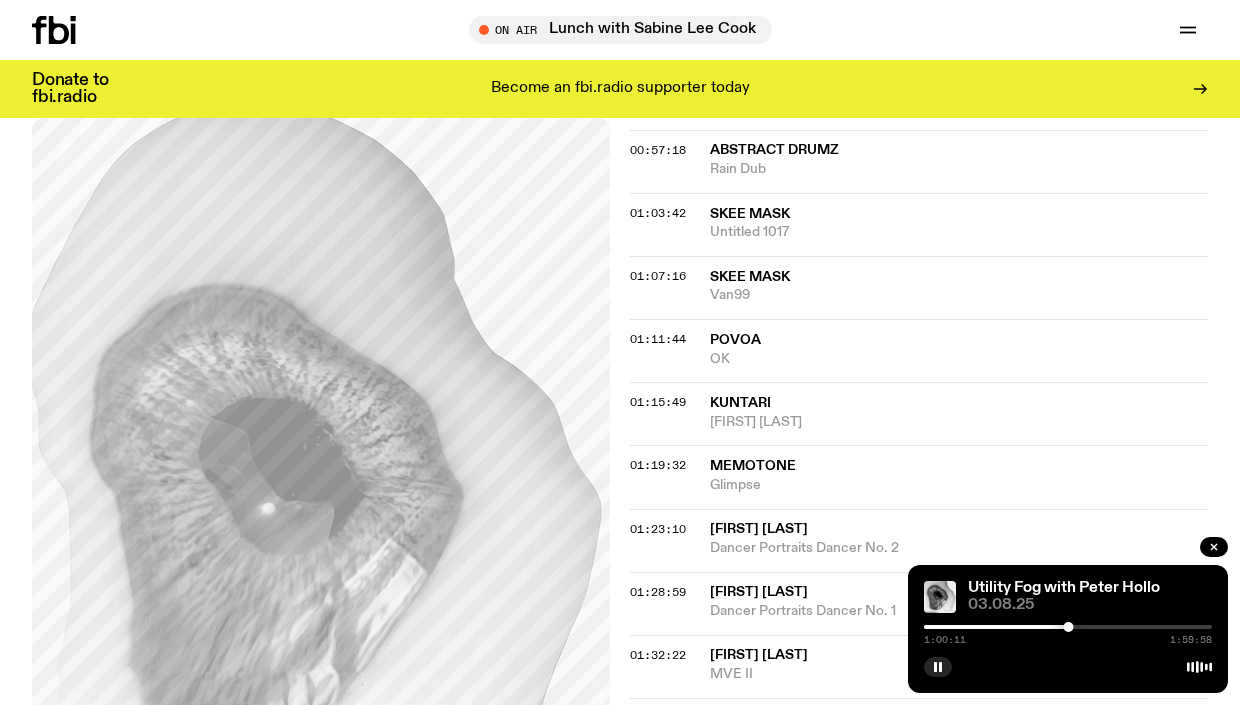 scroll, scrollTop: 1670, scrollLeft: 0, axis: vertical 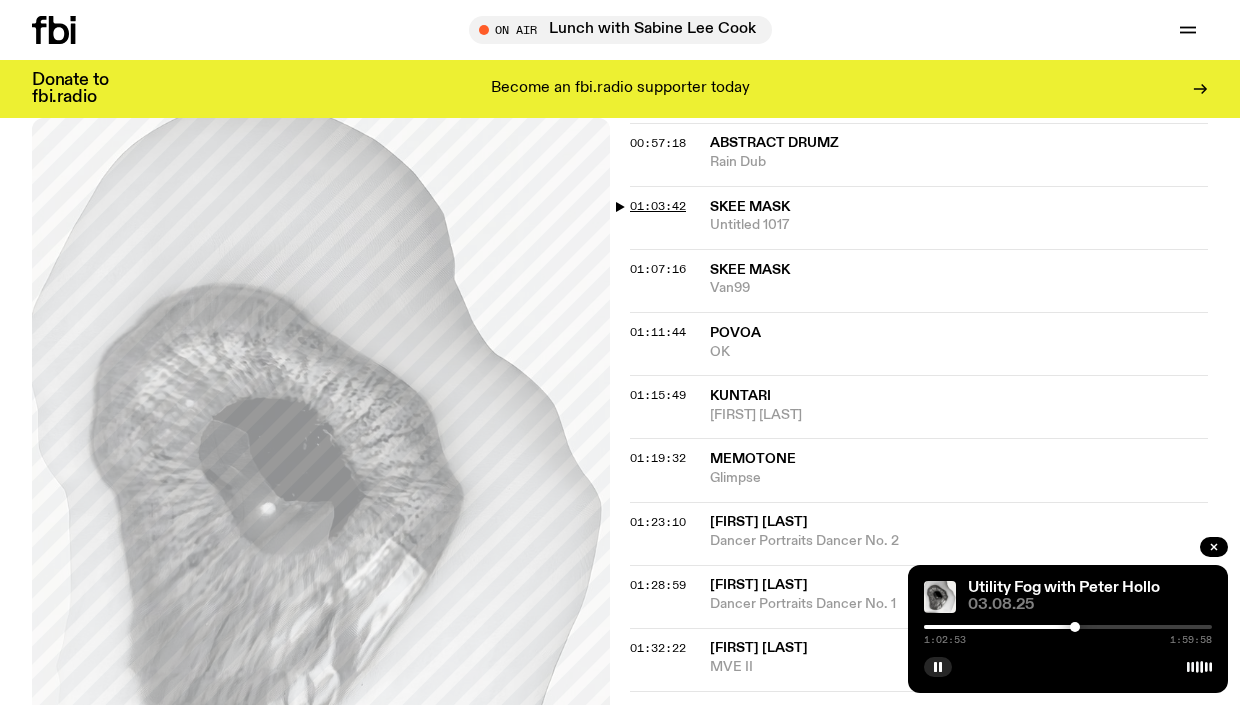 click on "01:03:42" at bounding box center (658, 206) 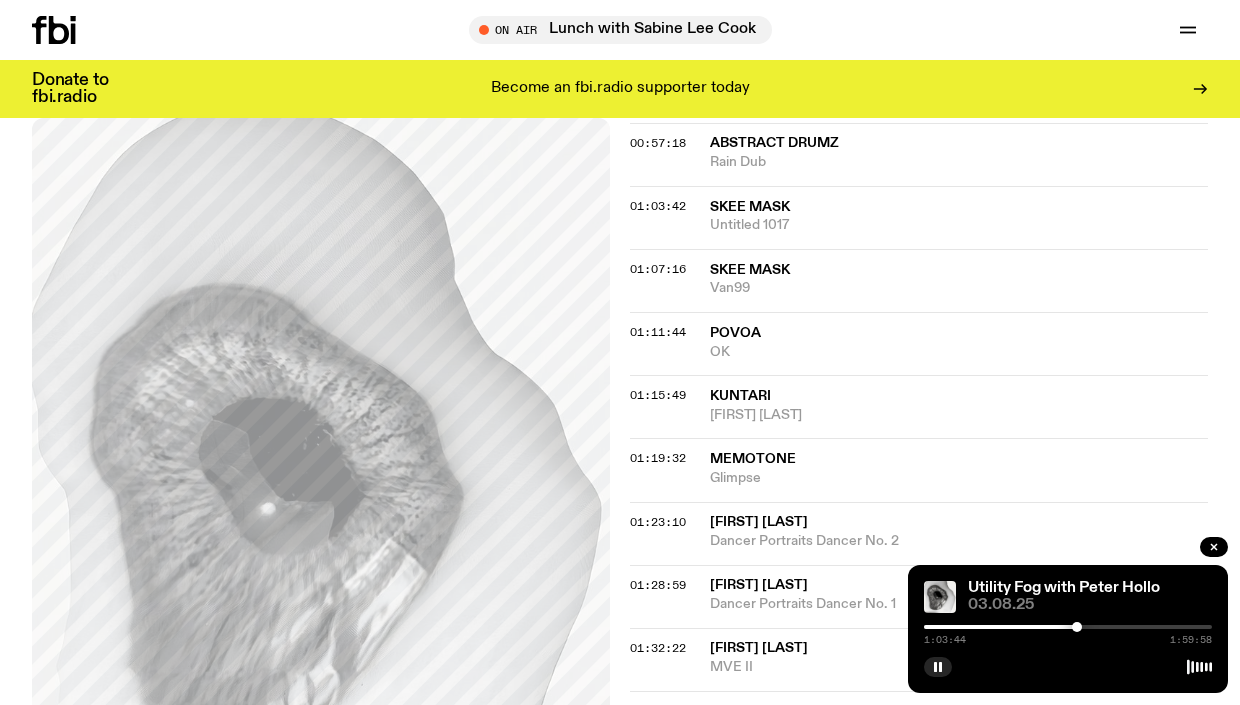 type 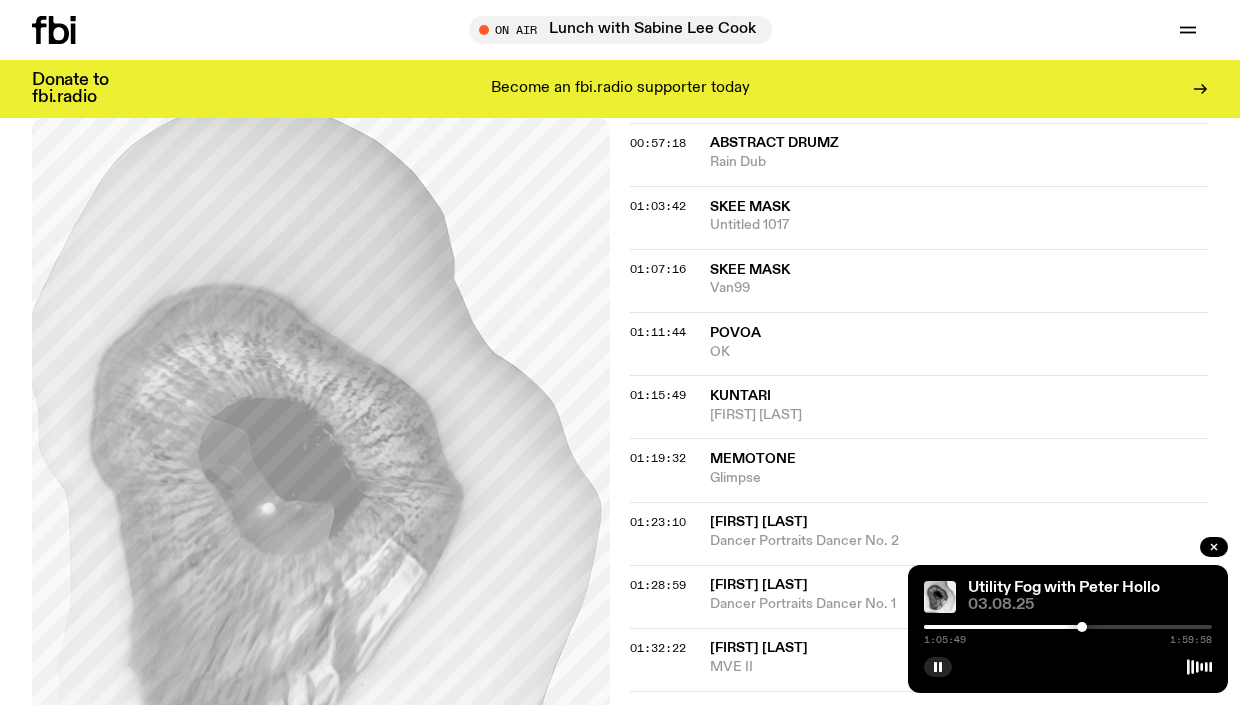 click at bounding box center [1082, 627] 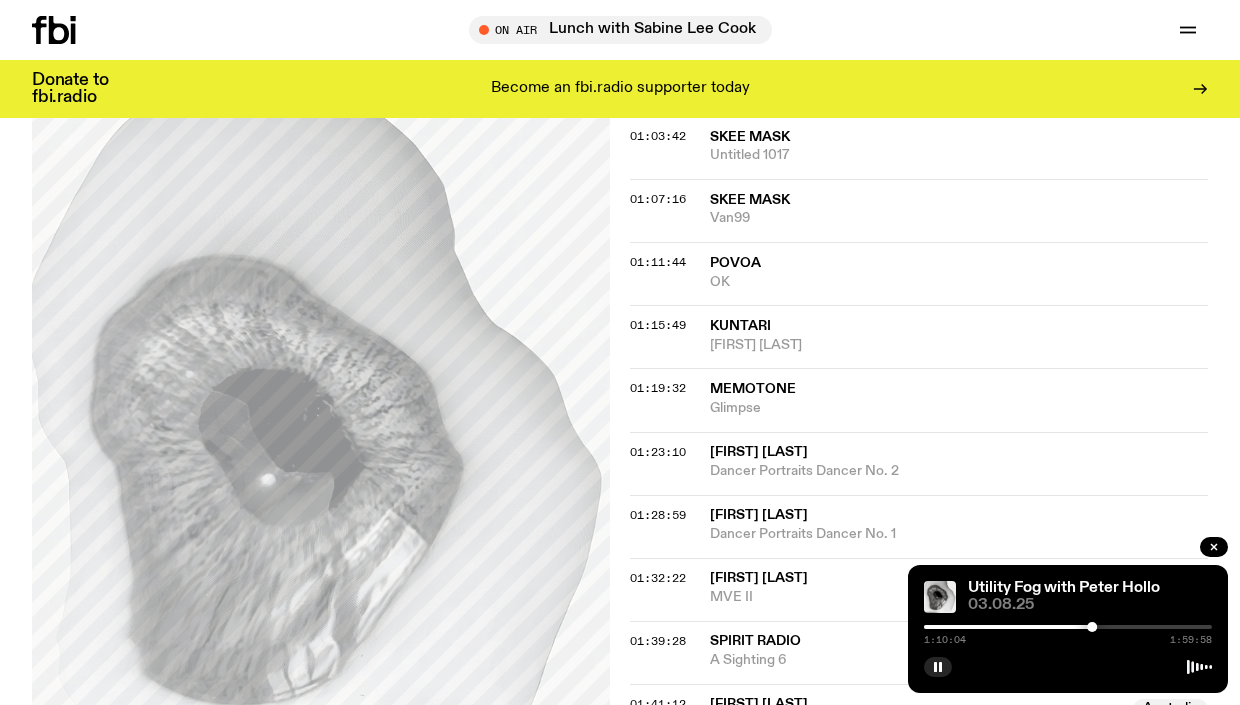 scroll, scrollTop: 1744, scrollLeft: 0, axis: vertical 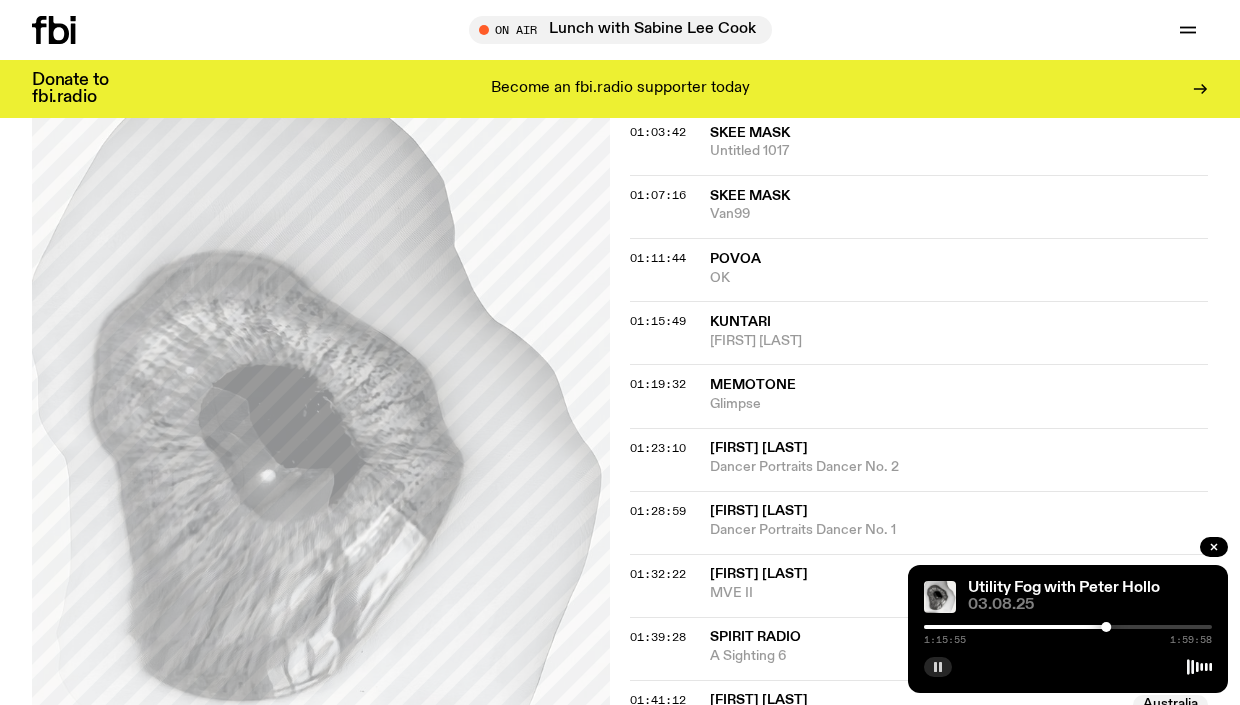 click 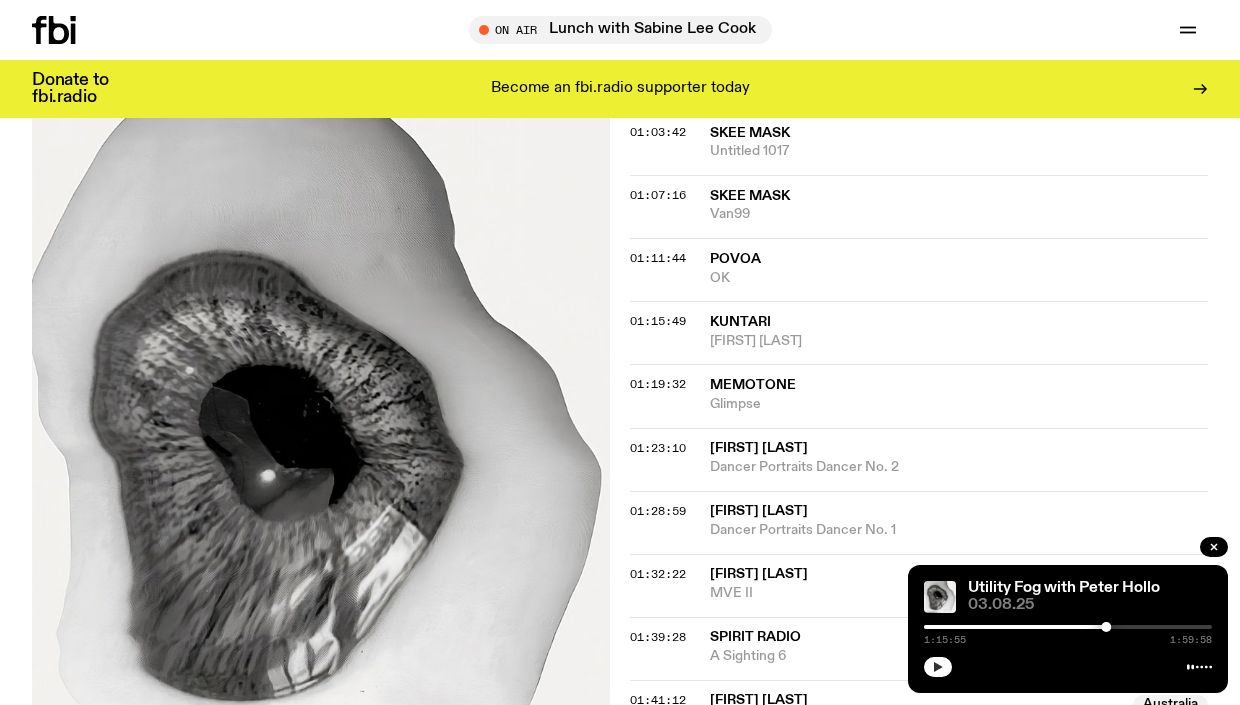 click 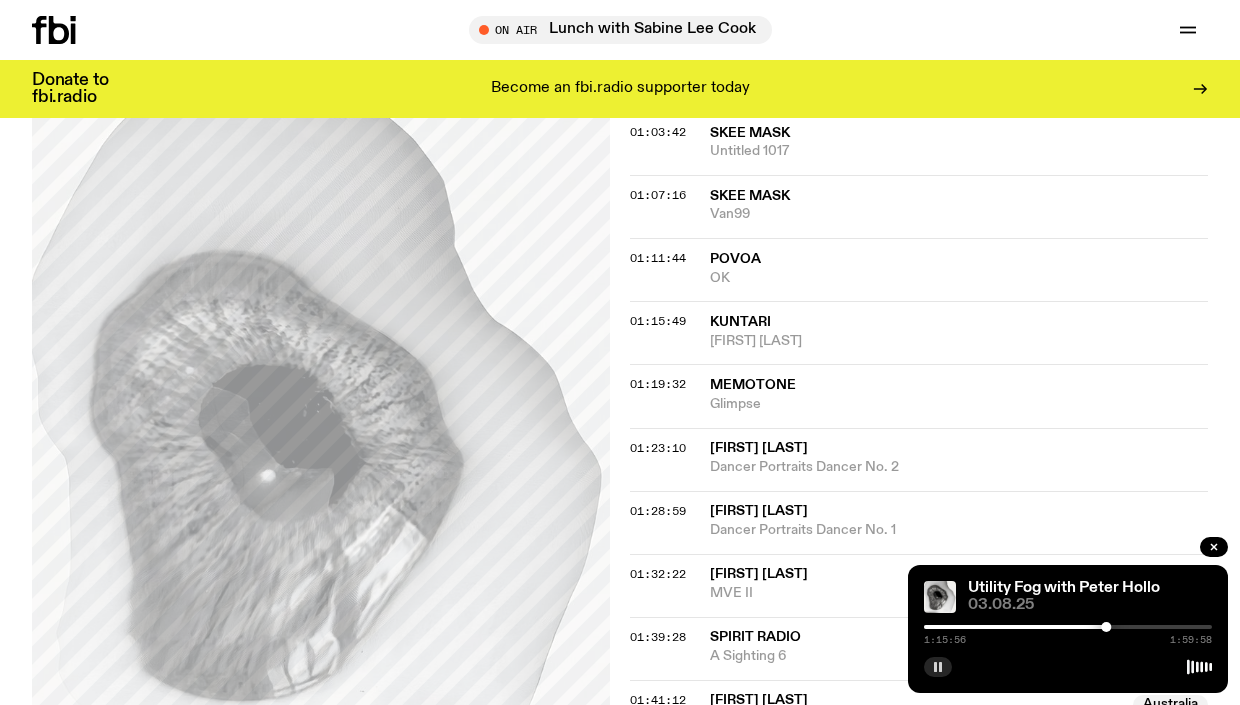 type 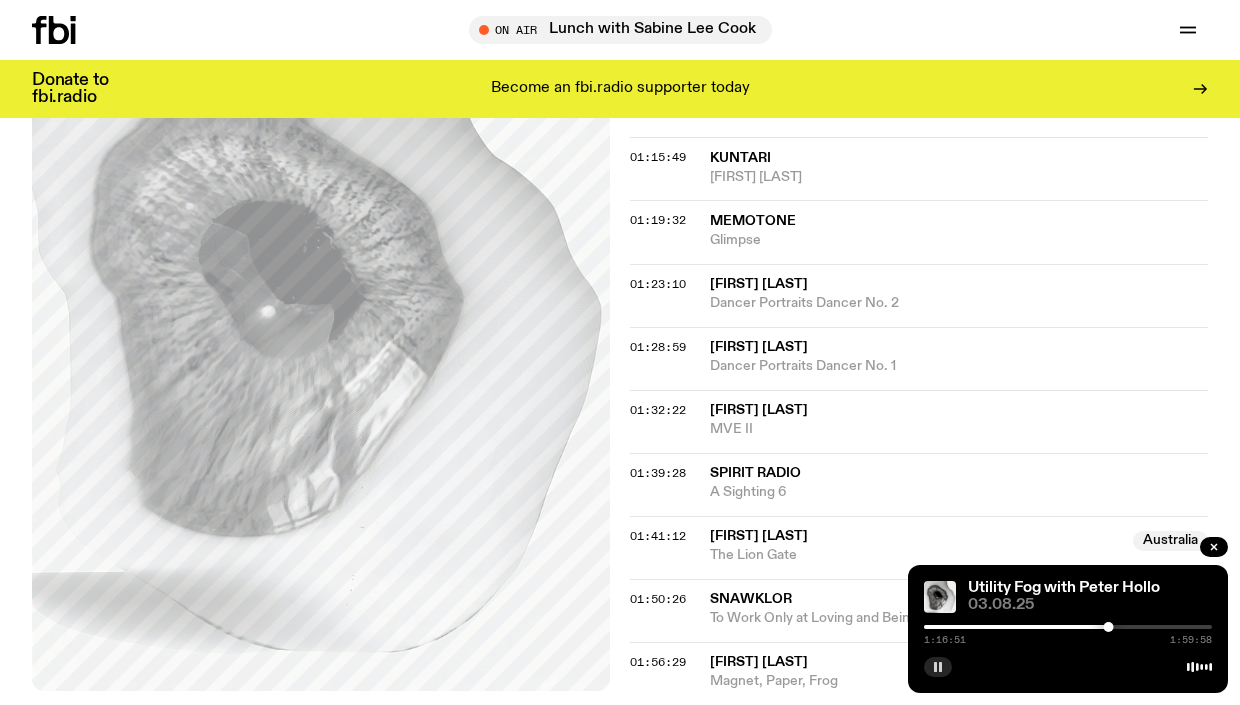 scroll, scrollTop: 1912, scrollLeft: 0, axis: vertical 